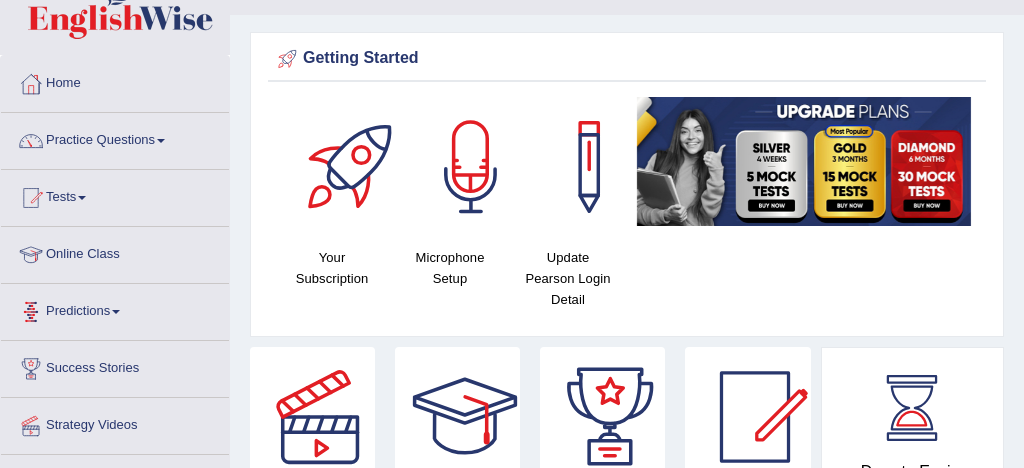 scroll, scrollTop: 60, scrollLeft: 0, axis: vertical 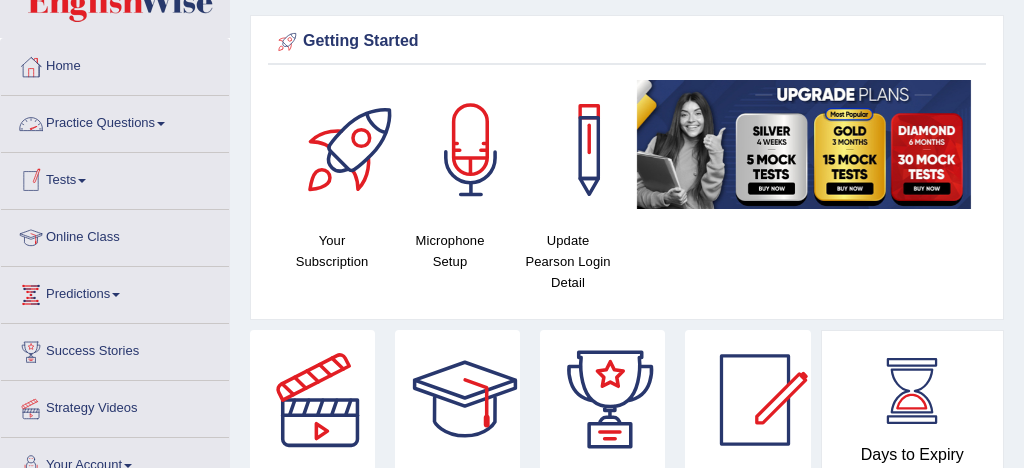 click on "Practice Questions" at bounding box center [115, 121] 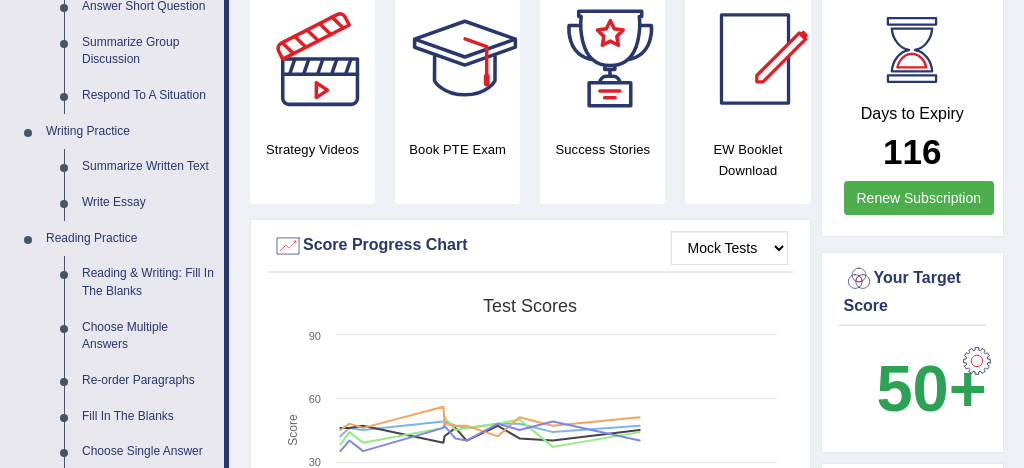scroll, scrollTop: 422, scrollLeft: 0, axis: vertical 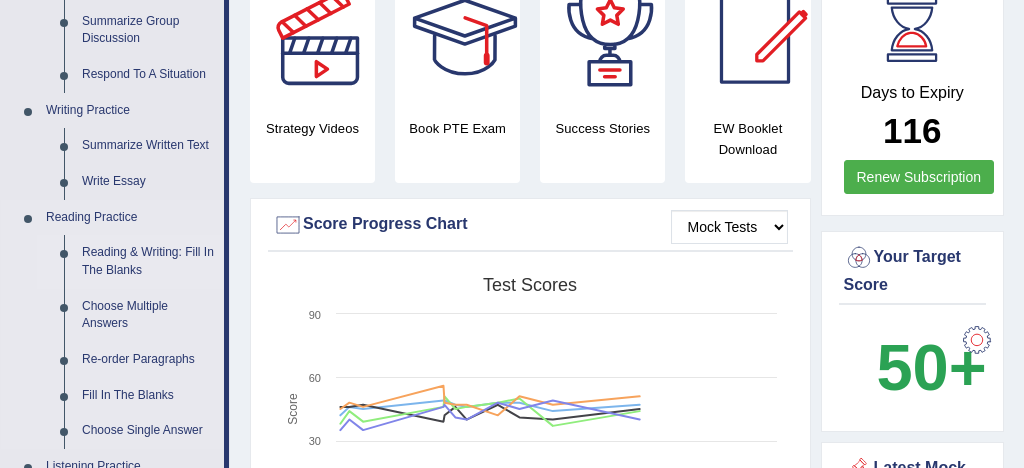 click on "Reading & Writing: Fill In The Blanks" at bounding box center (148, 261) 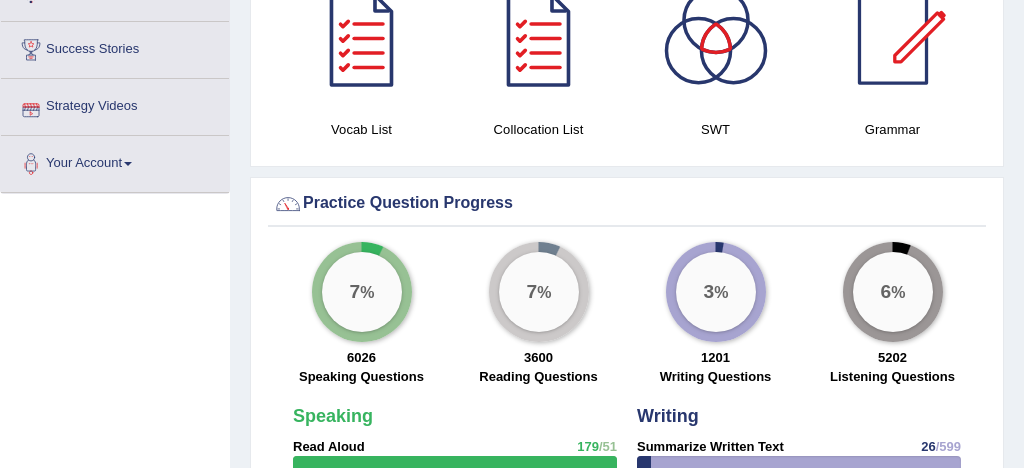 scroll, scrollTop: 1488, scrollLeft: 0, axis: vertical 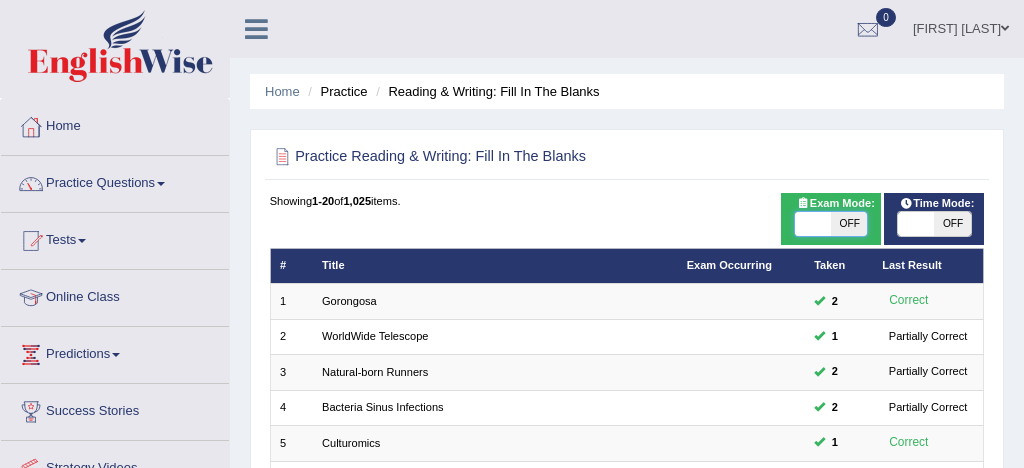 click at bounding box center [813, 224] 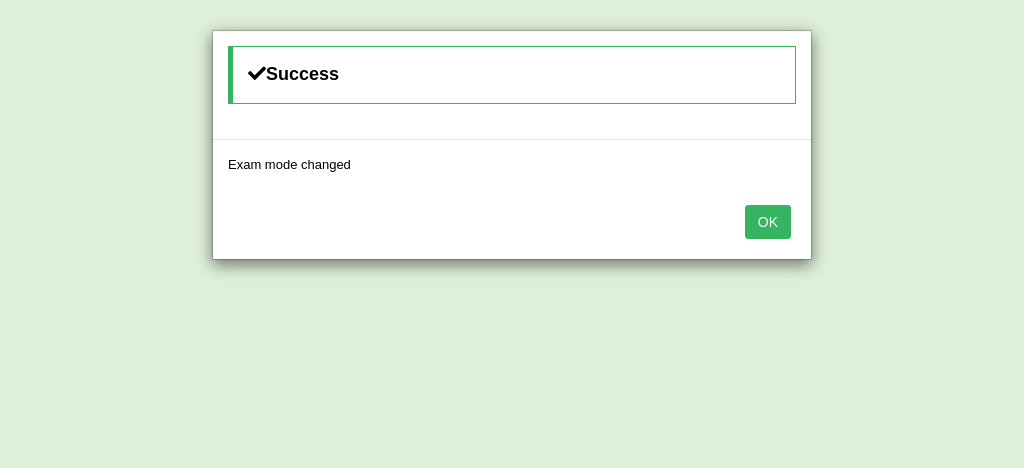 click on "OK" at bounding box center (768, 222) 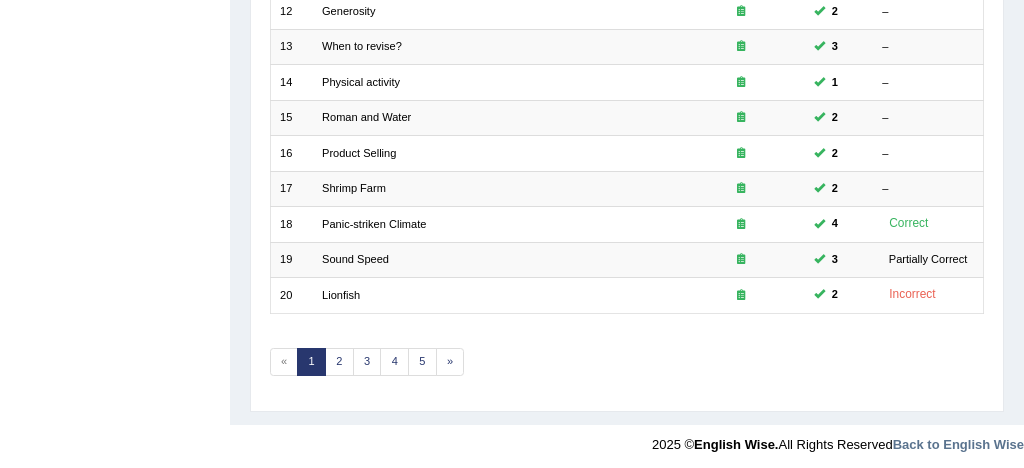 scroll, scrollTop: 684, scrollLeft: 0, axis: vertical 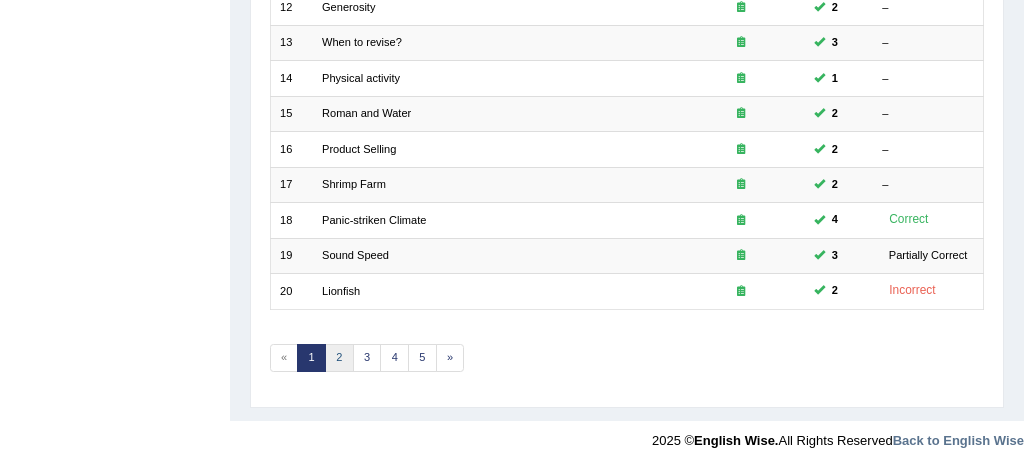 click on "2" at bounding box center (339, 358) 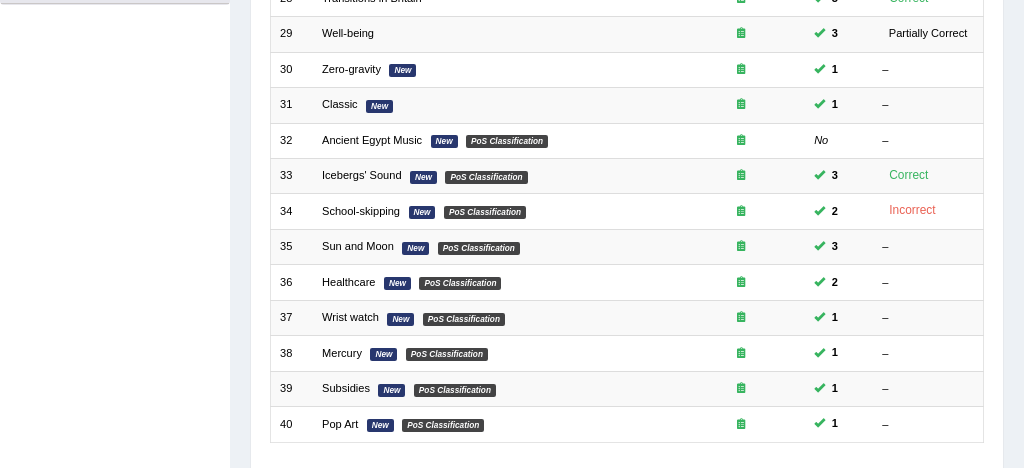 scroll, scrollTop: 684, scrollLeft: 0, axis: vertical 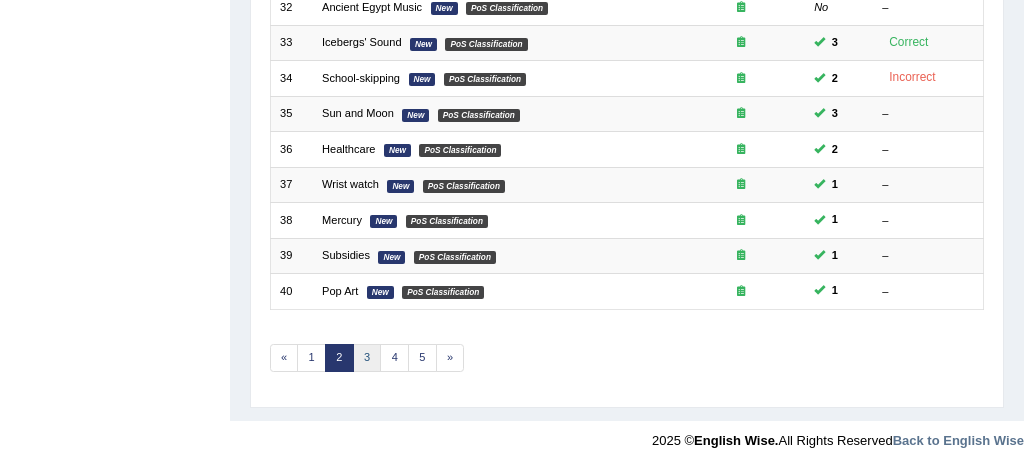 click on "3" at bounding box center (367, 358) 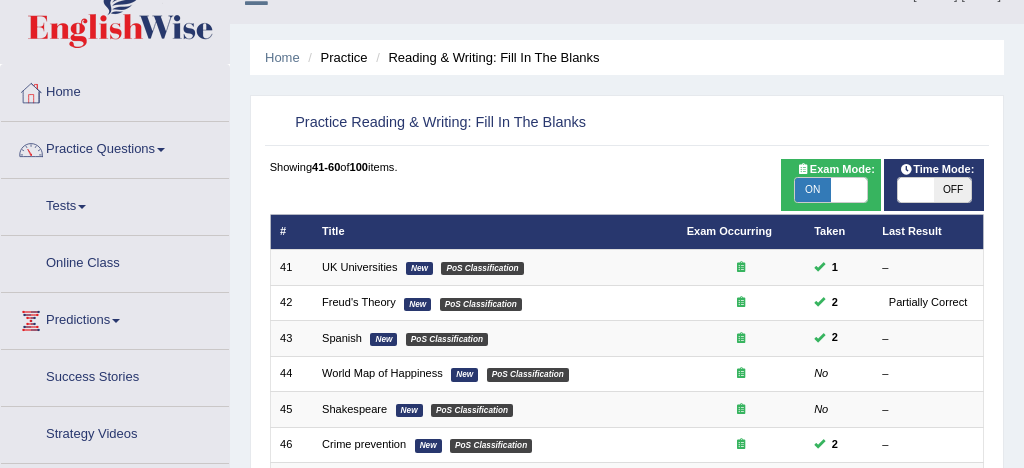 scroll, scrollTop: 44, scrollLeft: 0, axis: vertical 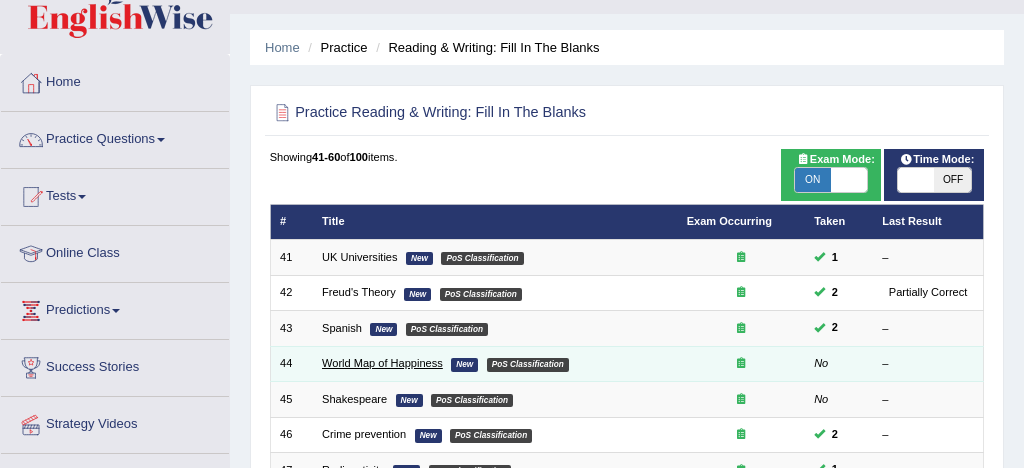 click on "World Map of Happiness" at bounding box center [382, 363] 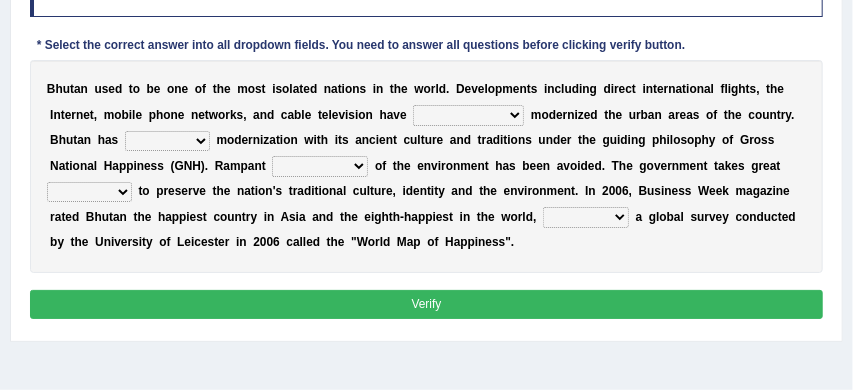 scroll, scrollTop: 298, scrollLeft: 0, axis: vertical 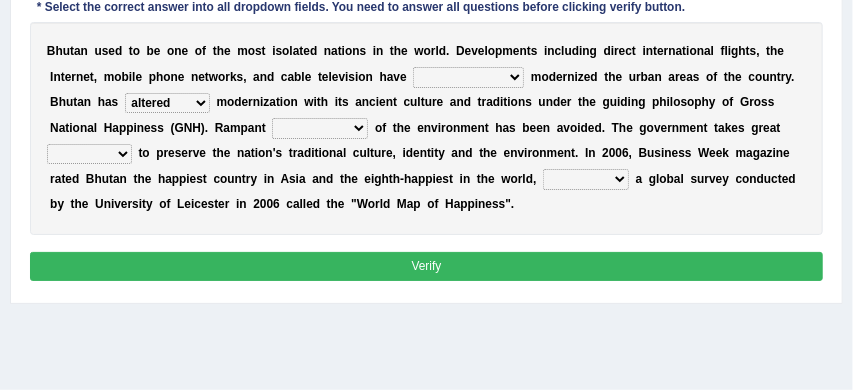 click on "destruction embodiment vanity execution" at bounding box center [320, 128] 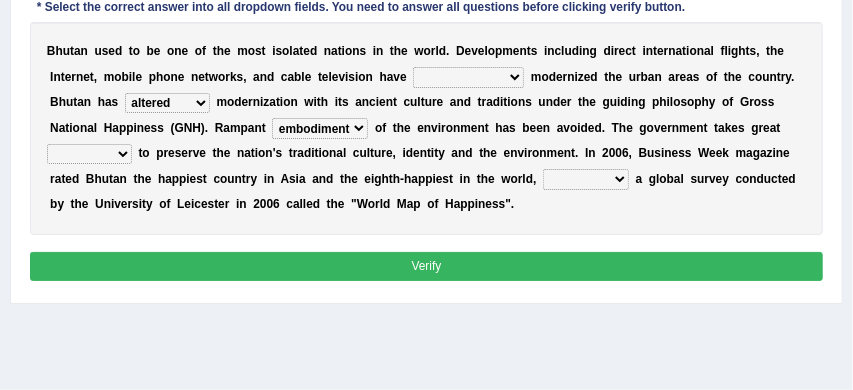 click on "pride measures effects allowance" at bounding box center (89, 154) 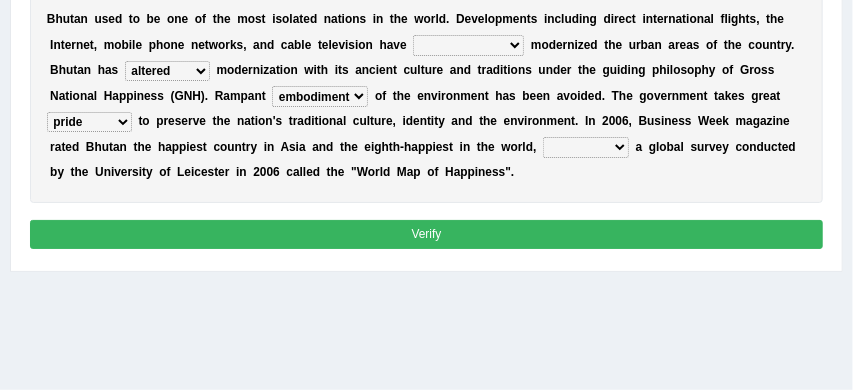 scroll, scrollTop: 372, scrollLeft: 0, axis: vertical 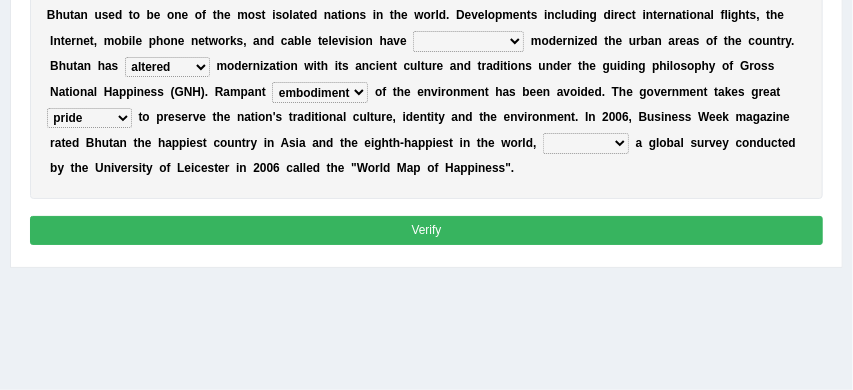 click on "submitting citing reviewing proving" at bounding box center (586, 143) 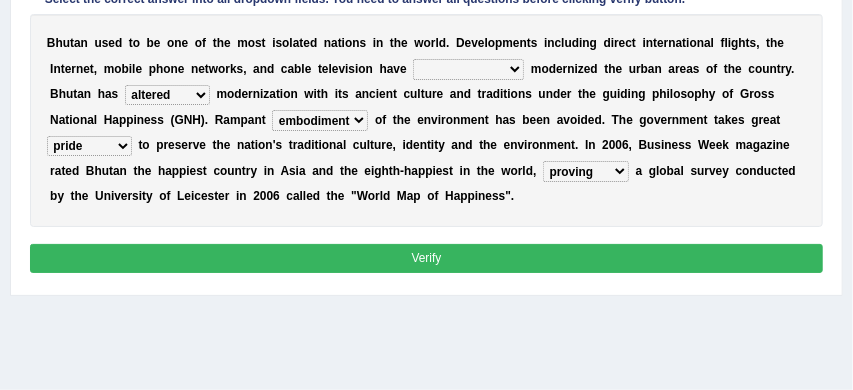 scroll, scrollTop: 333, scrollLeft: 0, axis: vertical 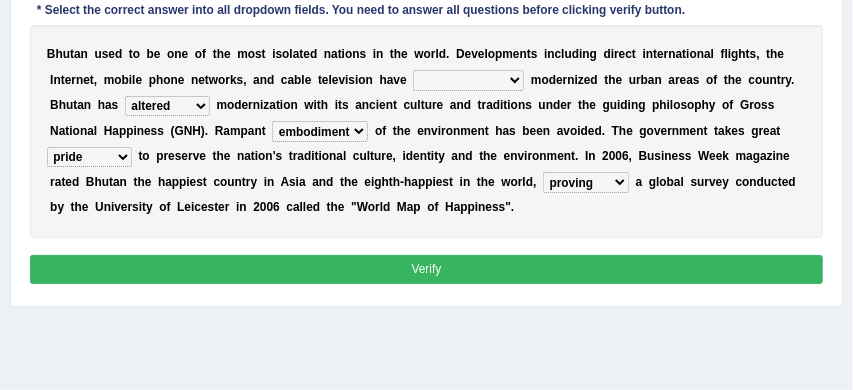 click on "spontaneously increasingly contemporarily mechanically" at bounding box center (468, 80) 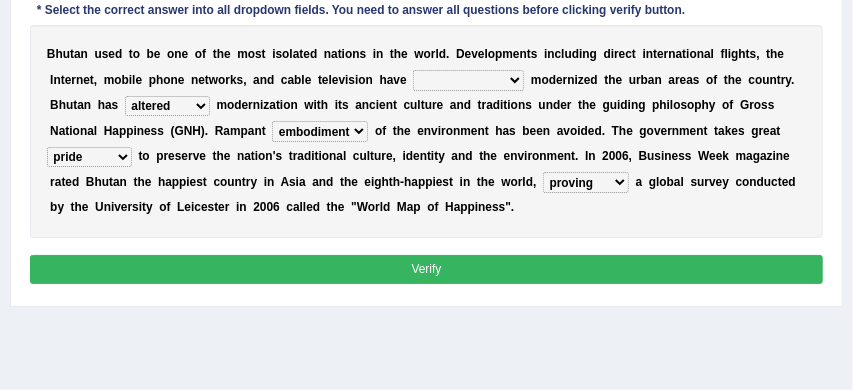 select on "increasingly" 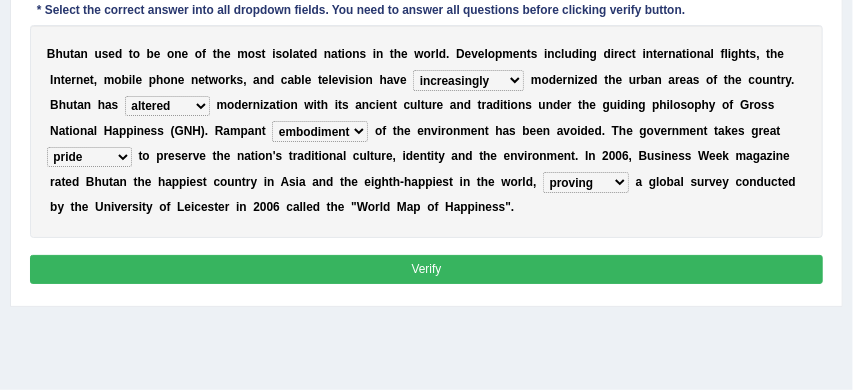 click on "Verify" at bounding box center (427, 269) 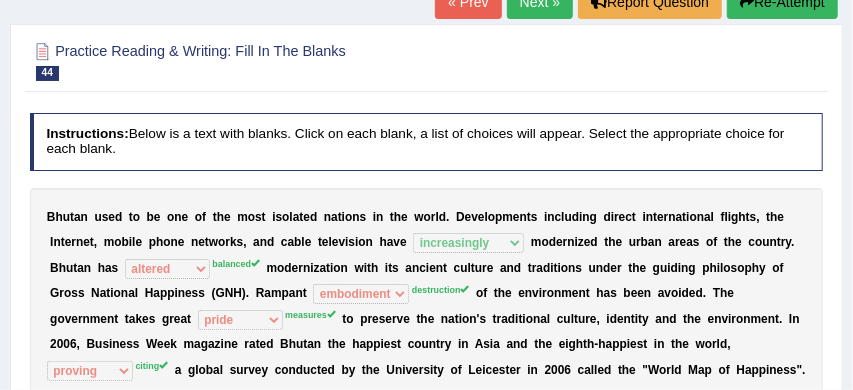 scroll, scrollTop: 143, scrollLeft: 0, axis: vertical 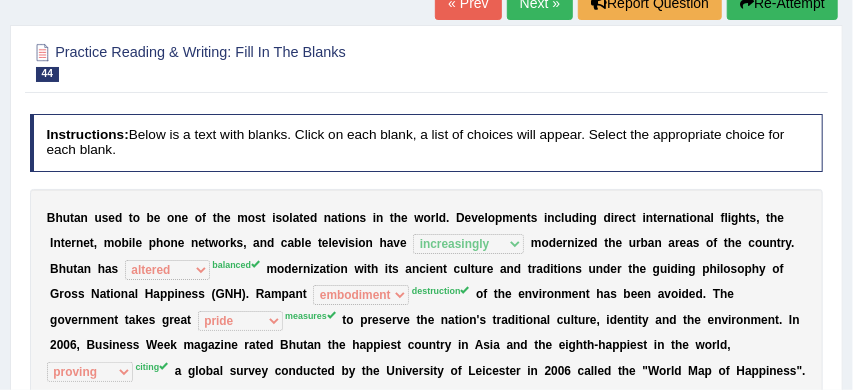 click on "Re-Attempt" at bounding box center [782, 3] 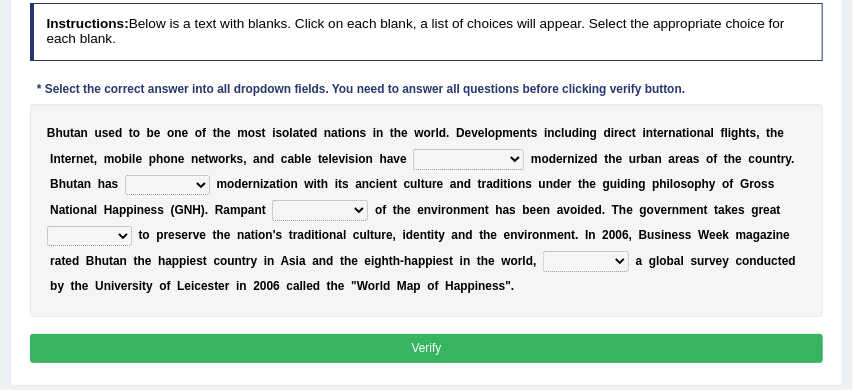 scroll, scrollTop: 324, scrollLeft: 0, axis: vertical 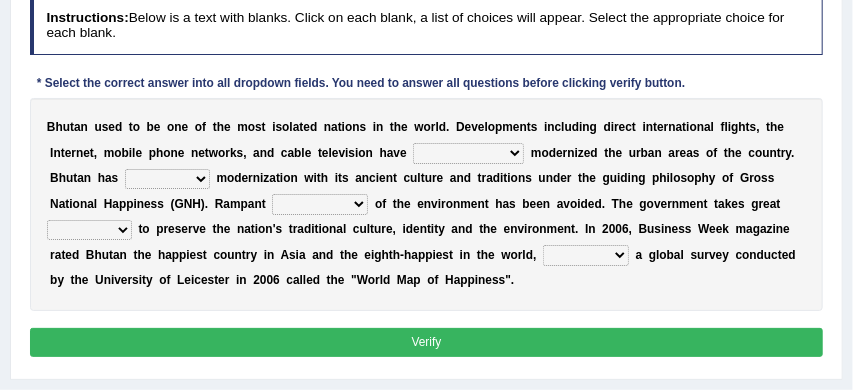 click on "spontaneously increasingly contemporarily mechanically" at bounding box center (468, 153) 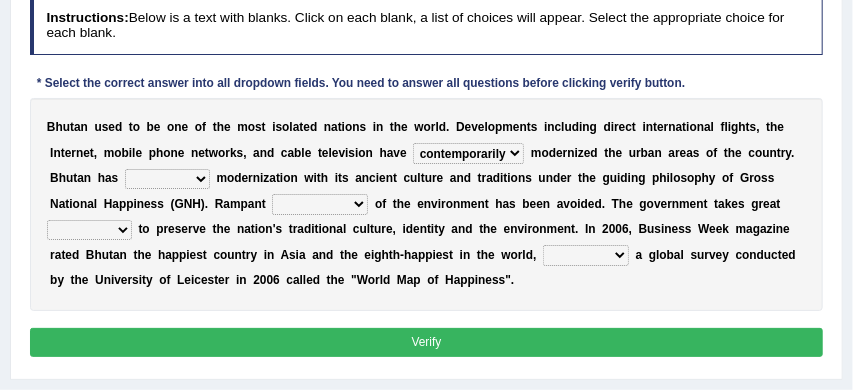 click on "spontaneously increasingly contemporarily mechanically" at bounding box center (468, 153) 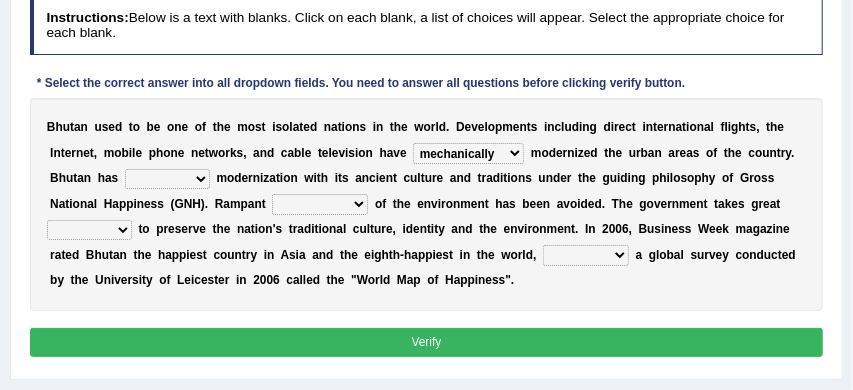click on "submitting citing reviewing proving" at bounding box center [586, 255] 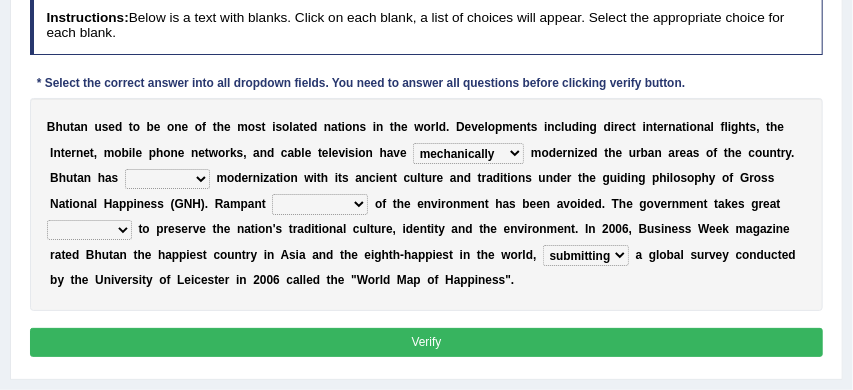 click on "altered balanced opted juggled" at bounding box center [167, 179] 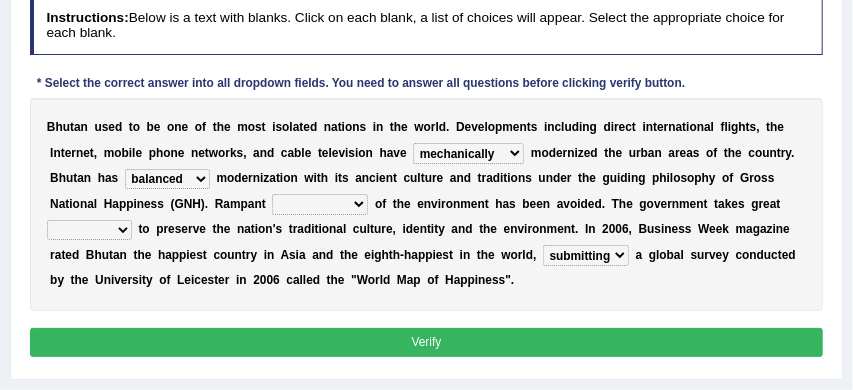 scroll, scrollTop: 349, scrollLeft: 0, axis: vertical 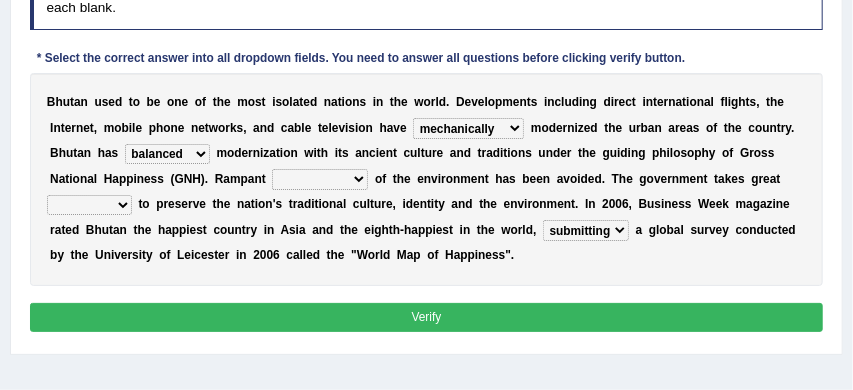click on "destruction embodiment vanity execution" at bounding box center [320, 179] 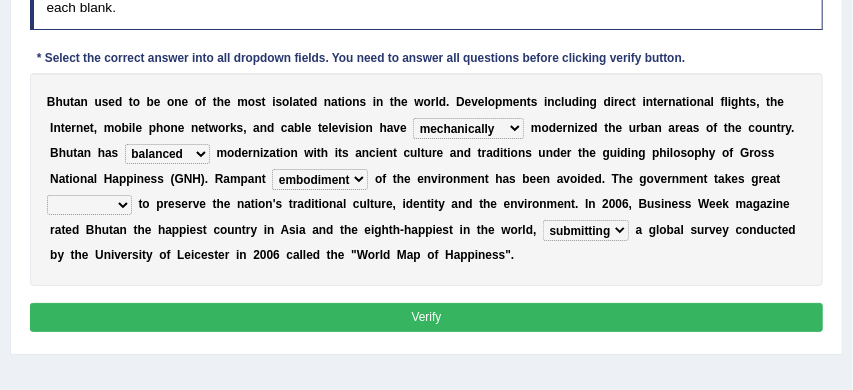click on "pride measures effects allowance" at bounding box center [89, 205] 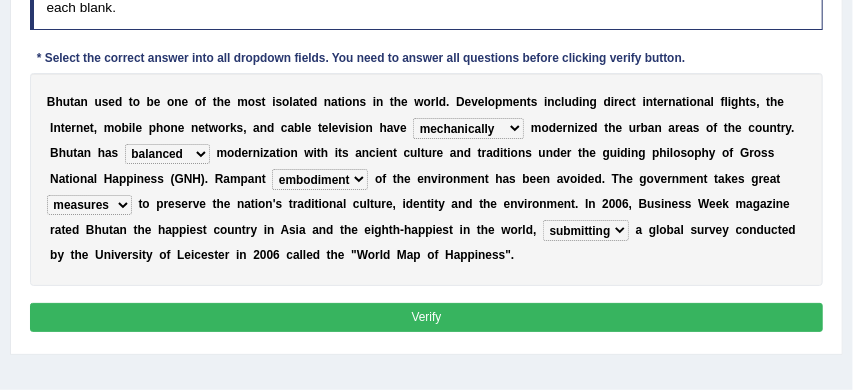click on "Verify" at bounding box center [427, 317] 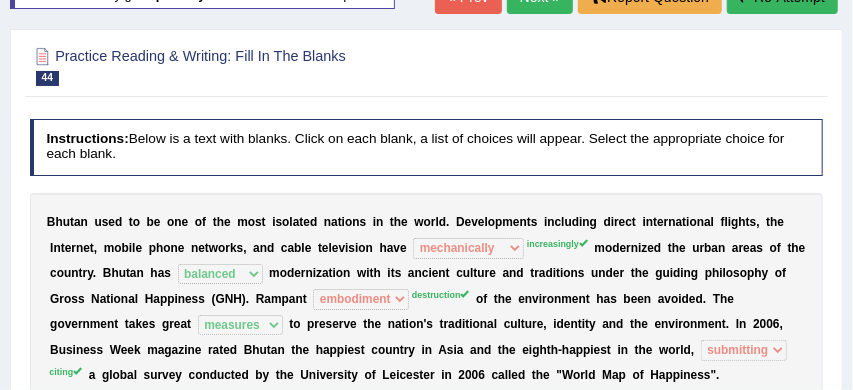 scroll, scrollTop: 106, scrollLeft: 0, axis: vertical 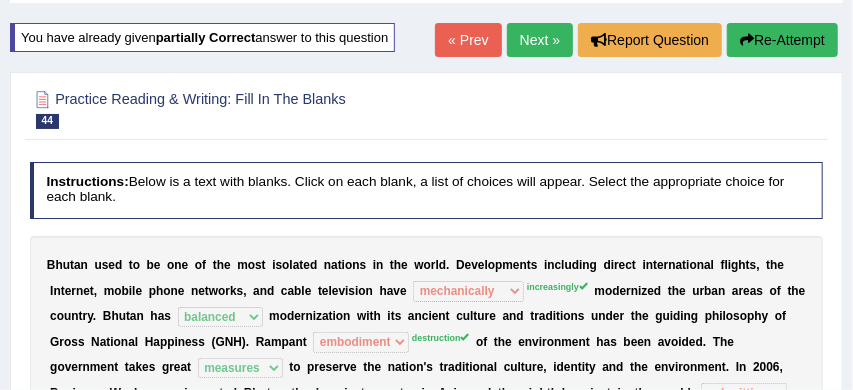 click on "Re-Attempt" at bounding box center [782, 40] 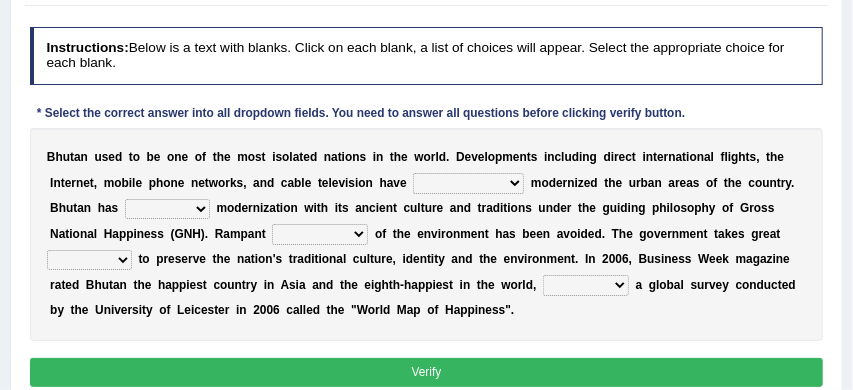 scroll, scrollTop: 296, scrollLeft: 0, axis: vertical 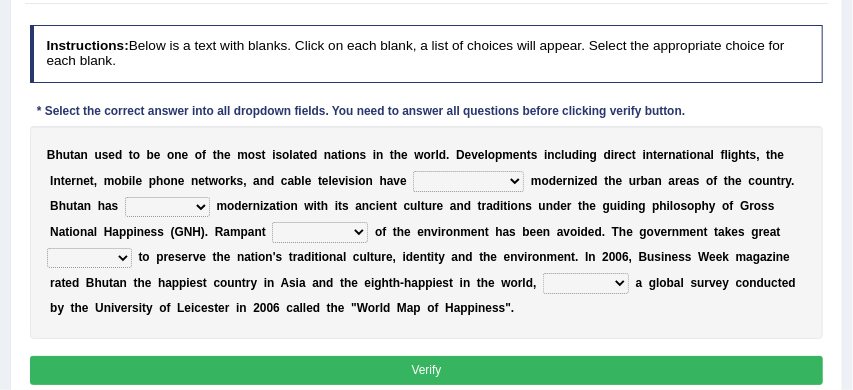 click on "spontaneously increasingly contemporarily mechanically" at bounding box center [468, 181] 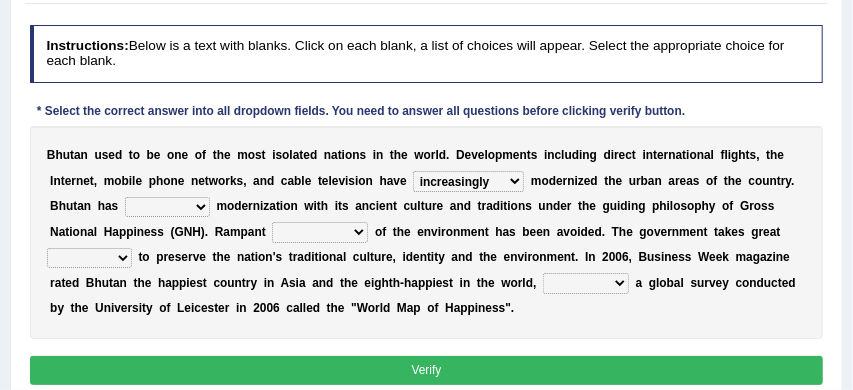 click on "altered balanced opted juggled" at bounding box center [167, 207] 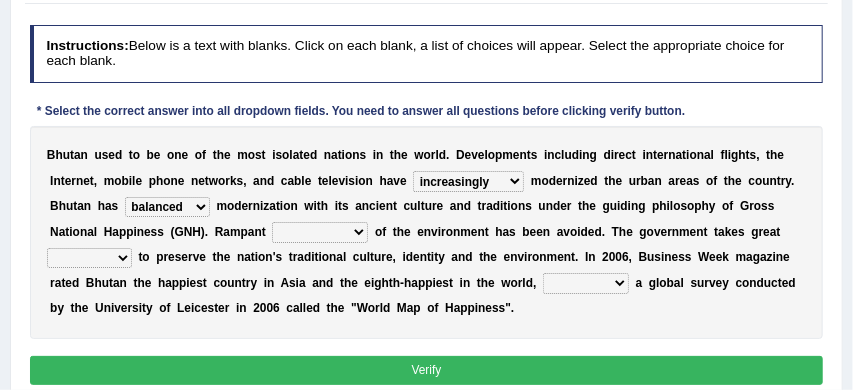 click on "destruction embodiment vanity execution" at bounding box center [320, 232] 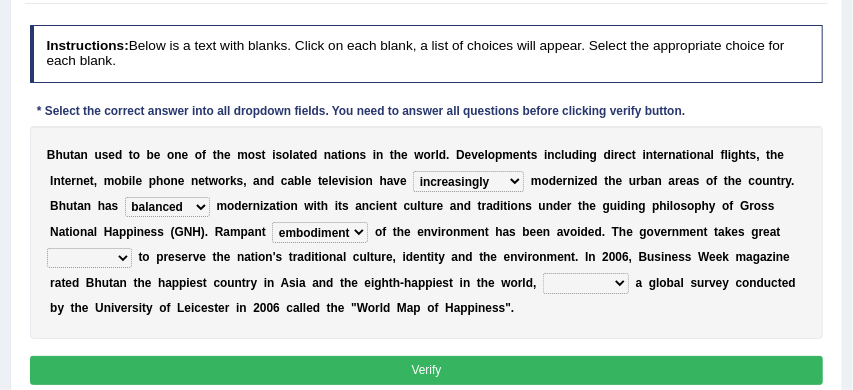 click on "submitting citing reviewing proving" at bounding box center [586, 283] 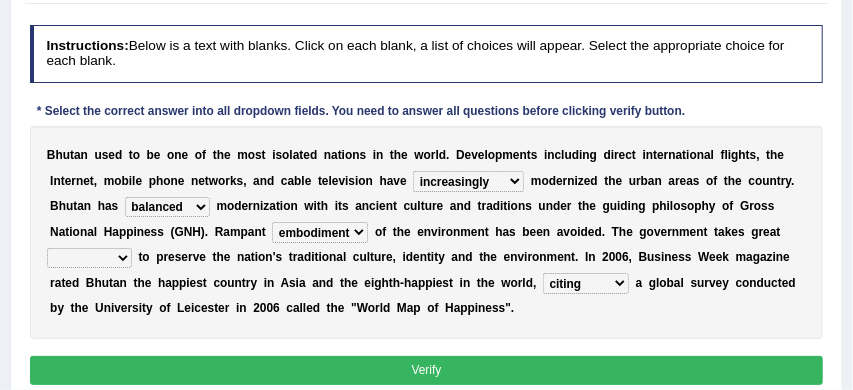 click on "pride measures effects allowance" at bounding box center (89, 258) 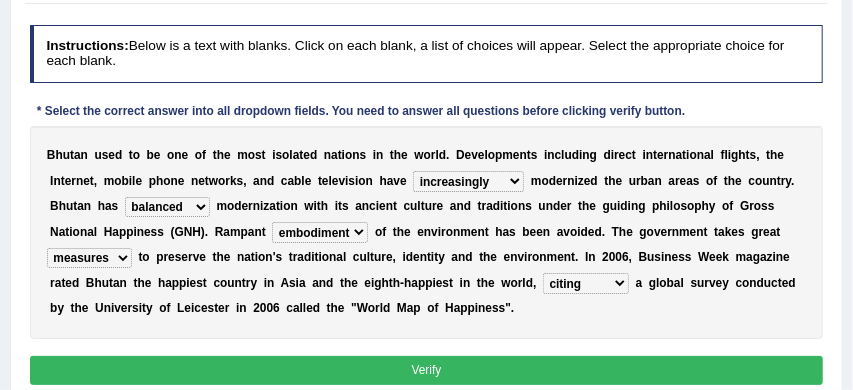 click on "Verify" at bounding box center (427, 370) 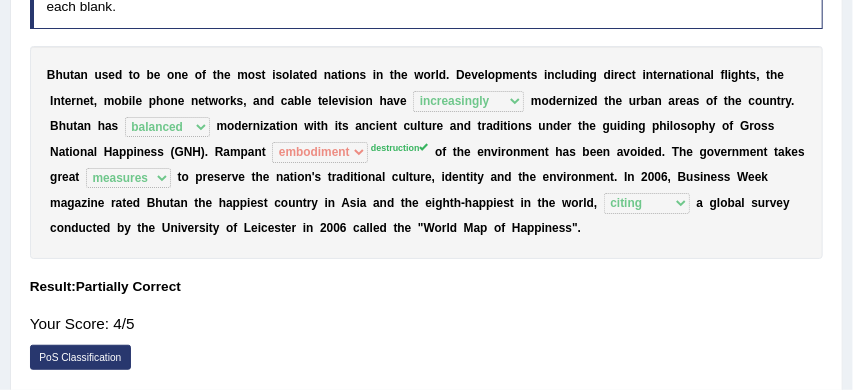 scroll, scrollTop: 242, scrollLeft: 0, axis: vertical 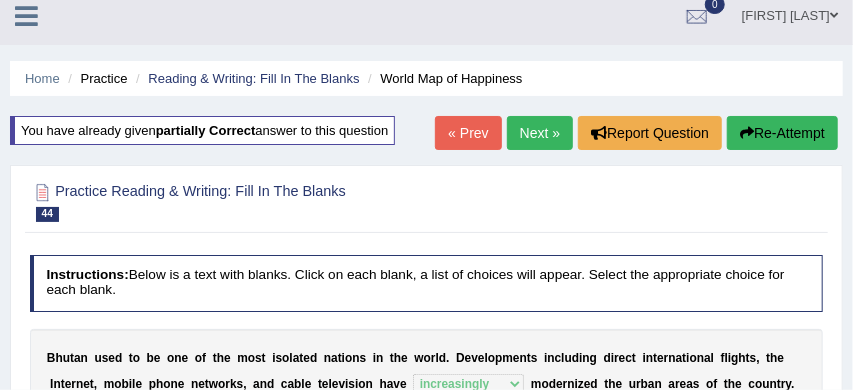 click on "Next »" at bounding box center (540, 133) 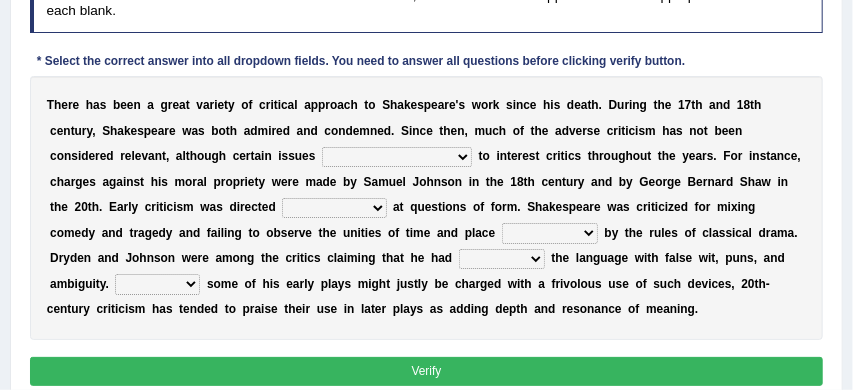 scroll, scrollTop: 287, scrollLeft: 0, axis: vertical 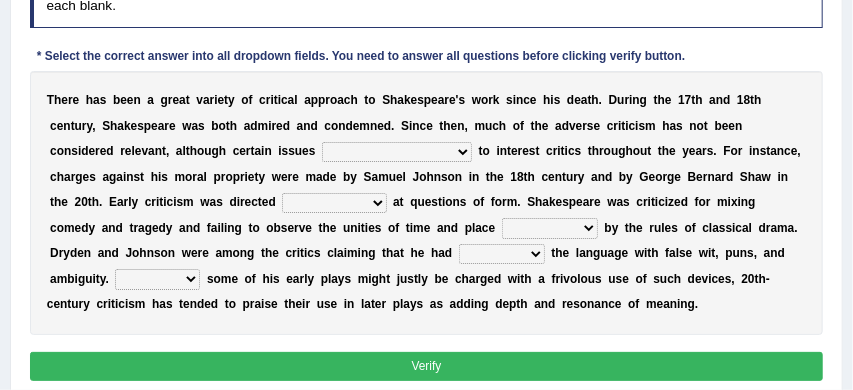 click on "have continued would have continued being continued continued" at bounding box center [397, 152] 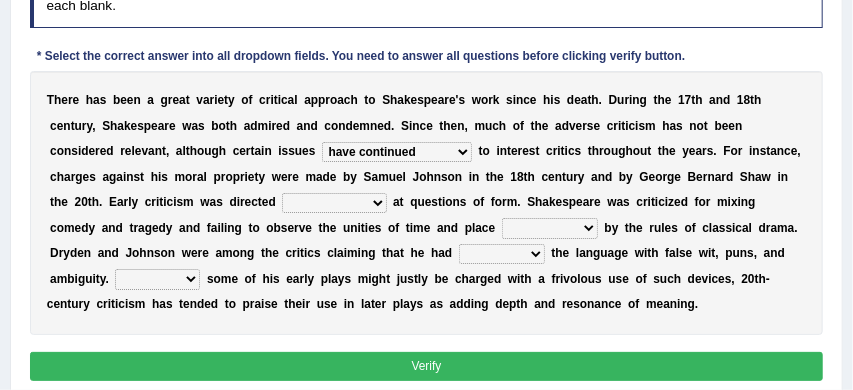 scroll, scrollTop: 311, scrollLeft: 0, axis: vertical 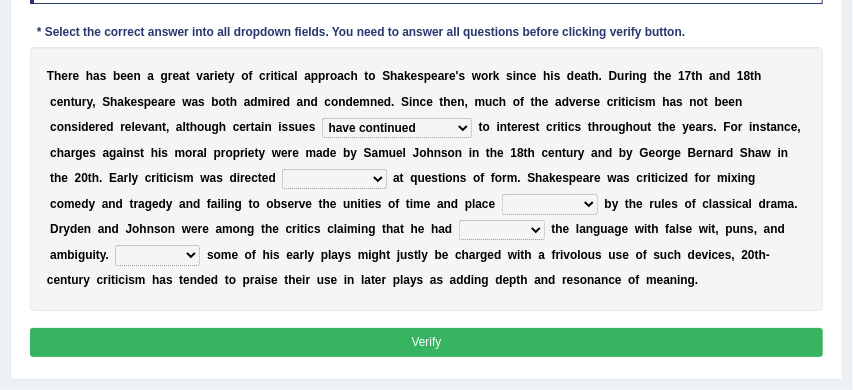 click on "consecutively primarily hardly solely" at bounding box center (334, 179) 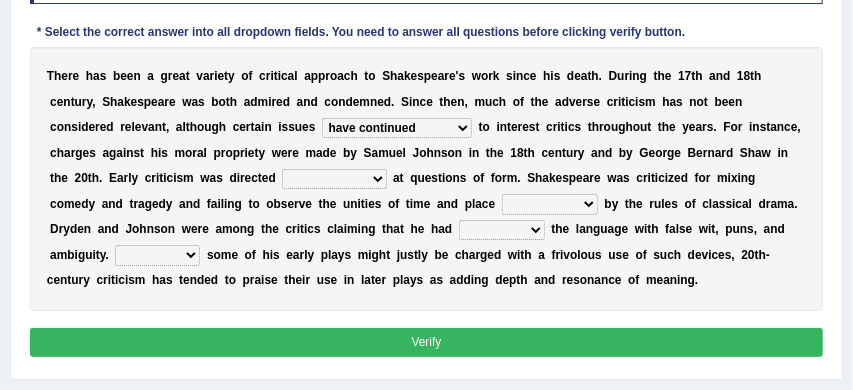 select on "consecutively" 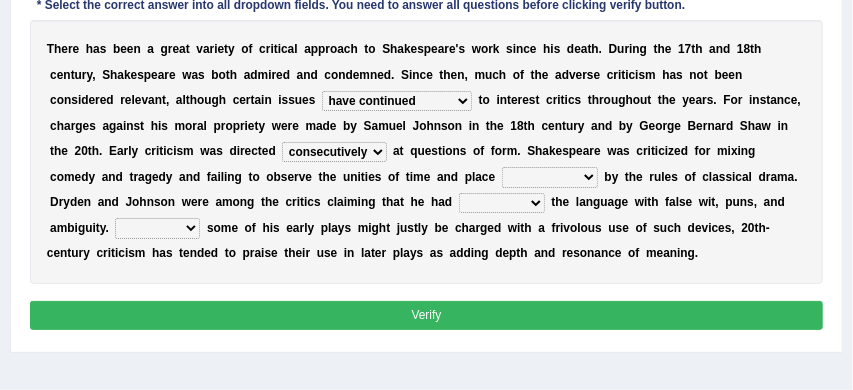 scroll, scrollTop: 340, scrollLeft: 0, axis: vertical 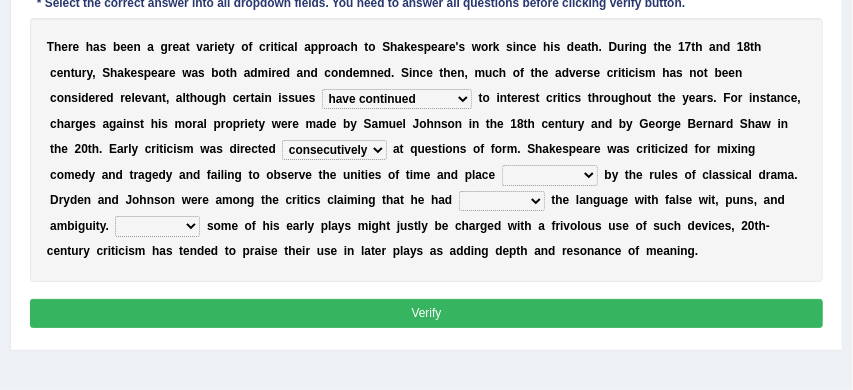 click on "subscribed documented described prescribed" at bounding box center [550, 175] 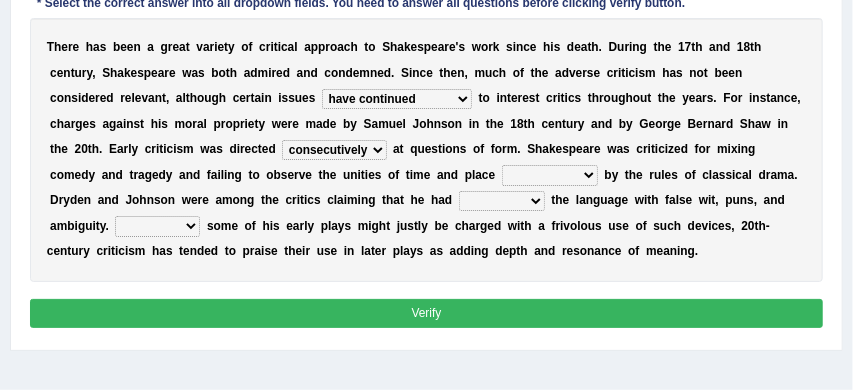 select on "described" 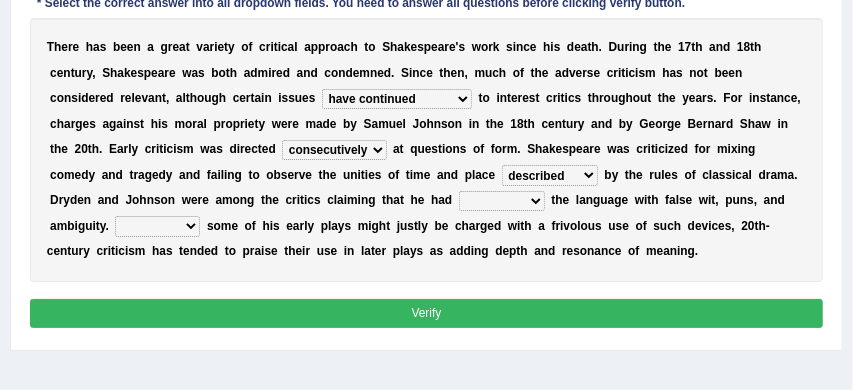 click on "subscribed documented described prescribed" at bounding box center [550, 175] 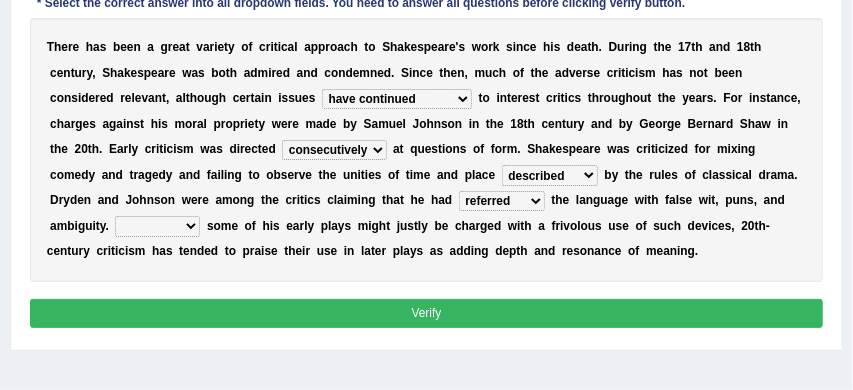 click on "Since Because That While" at bounding box center [157, 226] 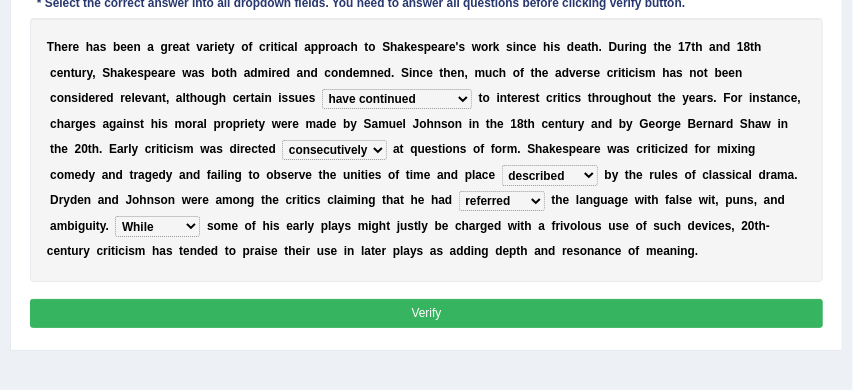 click on "Verify" at bounding box center [427, 313] 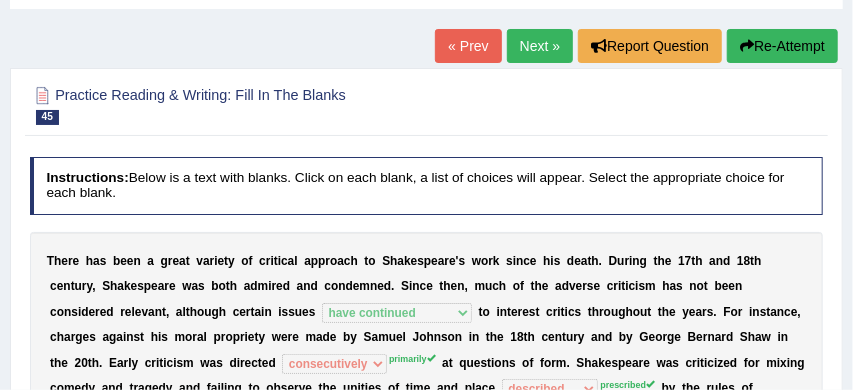 scroll, scrollTop: 93, scrollLeft: 0, axis: vertical 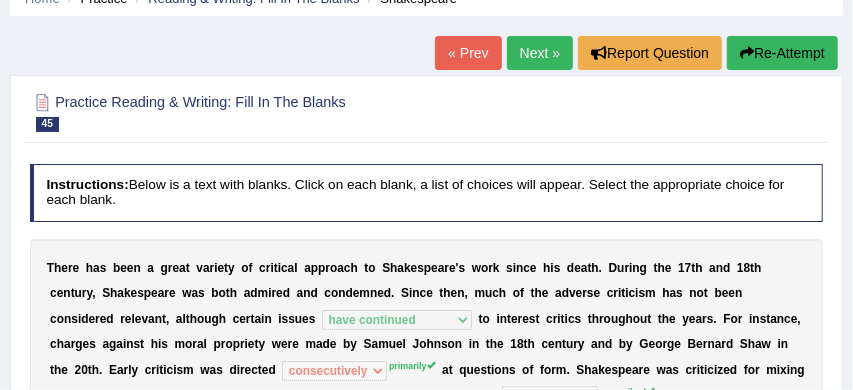 click on "Re-Attempt" at bounding box center (782, 53) 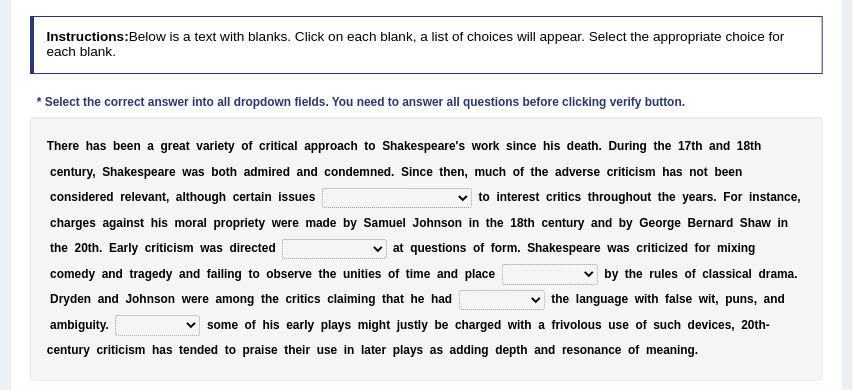 scroll, scrollTop: 324, scrollLeft: 0, axis: vertical 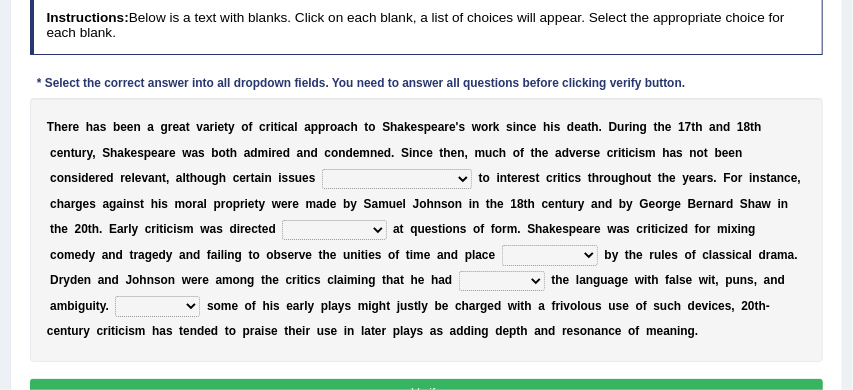 click on "have continued would have continued being continued continued" at bounding box center (397, 179) 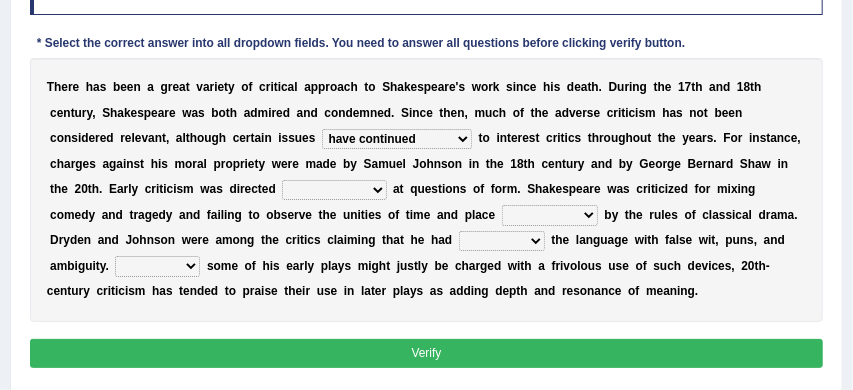 scroll, scrollTop: 367, scrollLeft: 0, axis: vertical 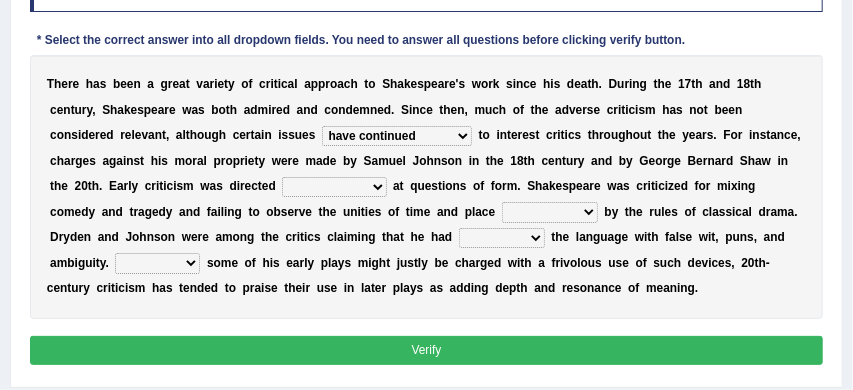 click on "consecutively primarily hardly solely" at bounding box center (334, 187) 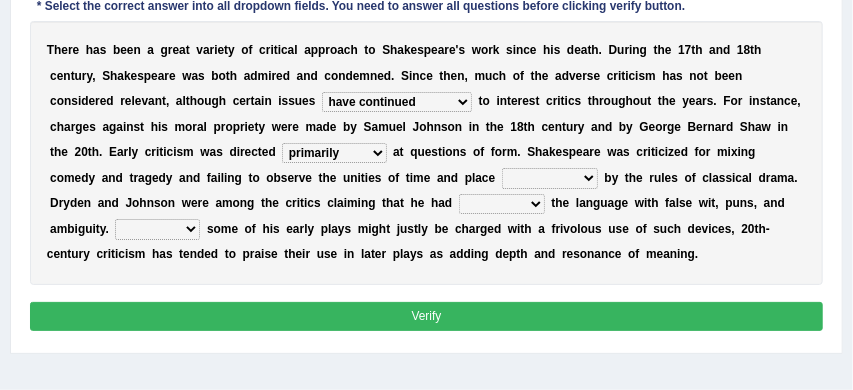 scroll, scrollTop: 405, scrollLeft: 0, axis: vertical 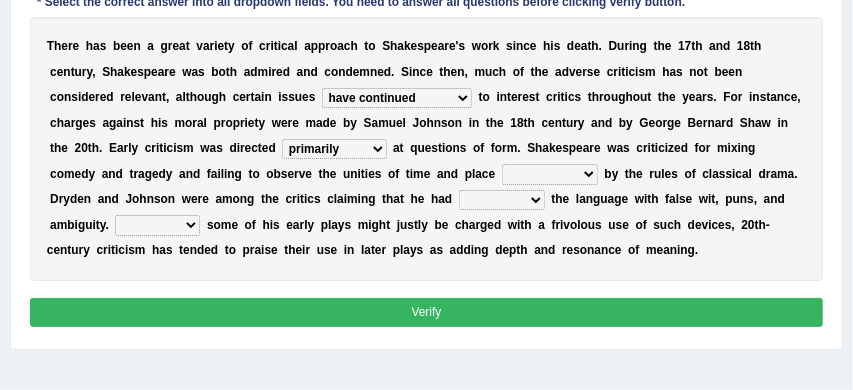 click on "subscribed documented described prescribed" at bounding box center (550, 174) 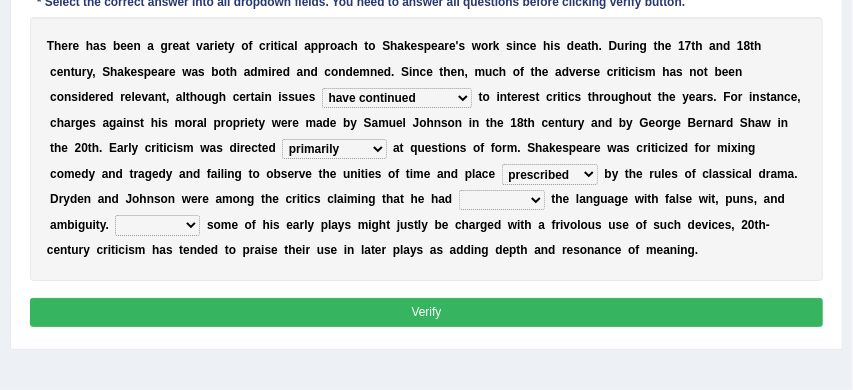 click on "Since Because That While" at bounding box center (157, 225) 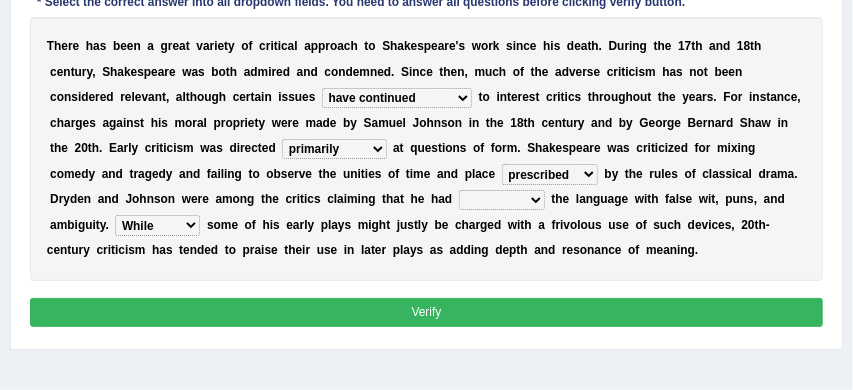 click on "versed referred transverse corrupted" at bounding box center (502, 200) 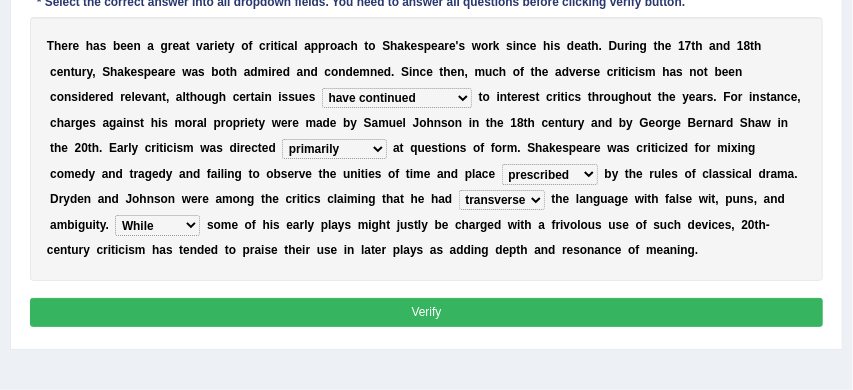click on "Verify" at bounding box center [427, 312] 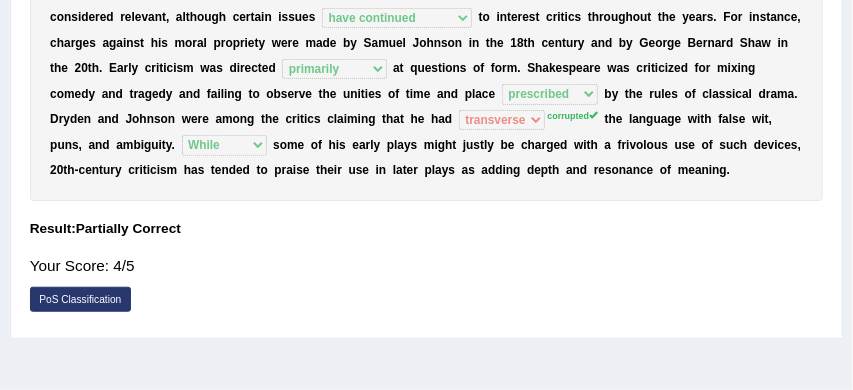 scroll, scrollTop: 324, scrollLeft: 0, axis: vertical 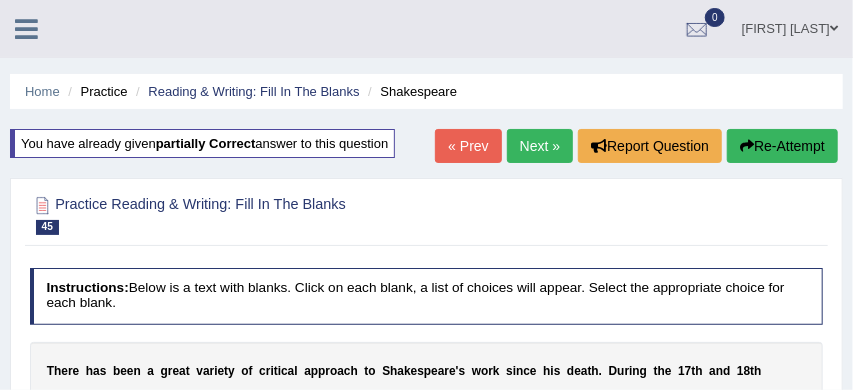 click on "Next »" at bounding box center (540, 146) 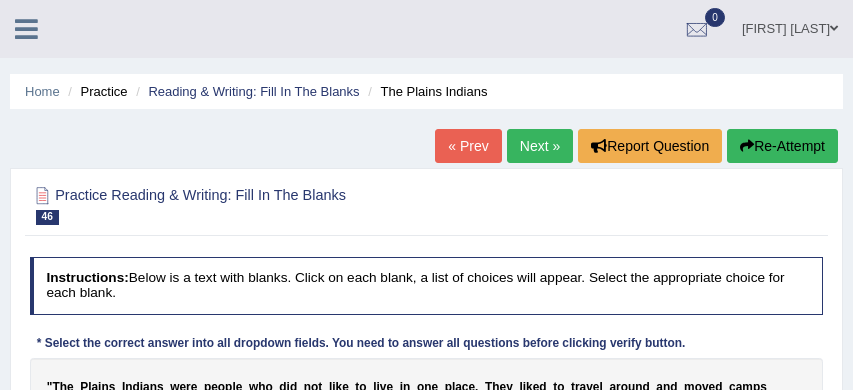scroll, scrollTop: 300, scrollLeft: 0, axis: vertical 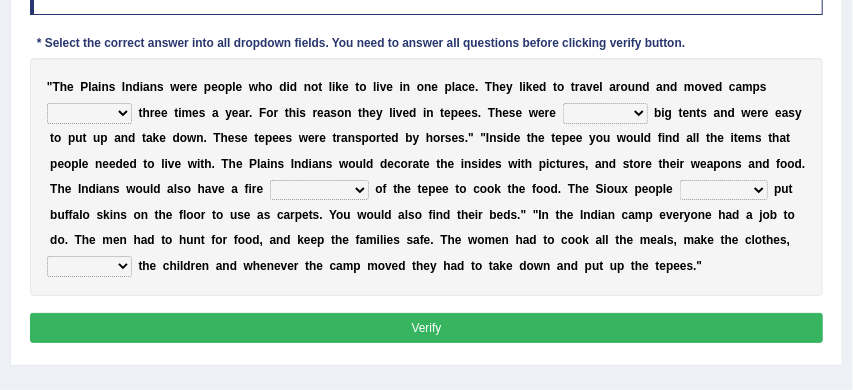click on "at least fewer than at most less than" at bounding box center [89, 113] 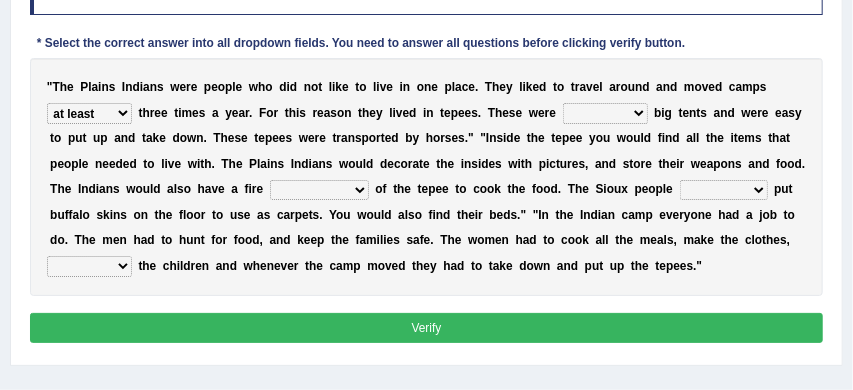 click on "at least fewer than at most less than" at bounding box center [89, 113] 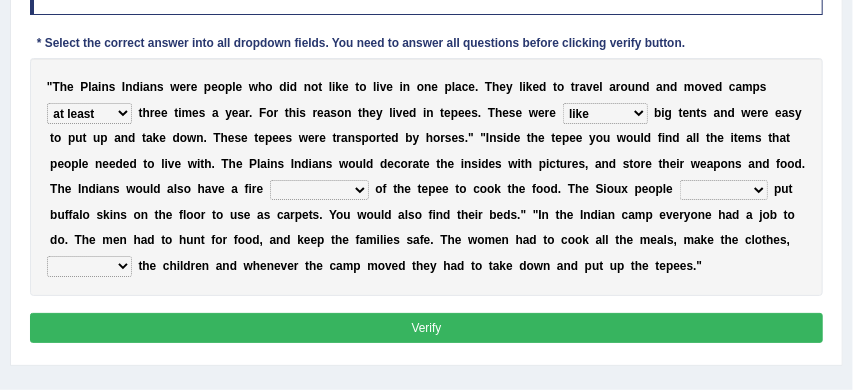 scroll, scrollTop: 307, scrollLeft: 0, axis: vertical 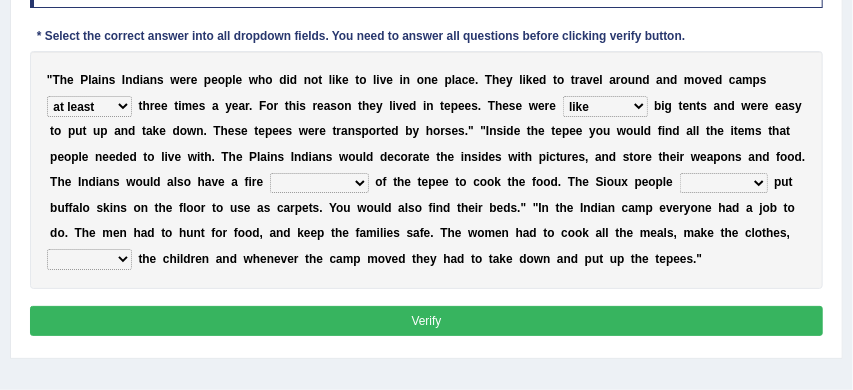 click on "on the top in spite in the middle in terms" at bounding box center [319, 183] 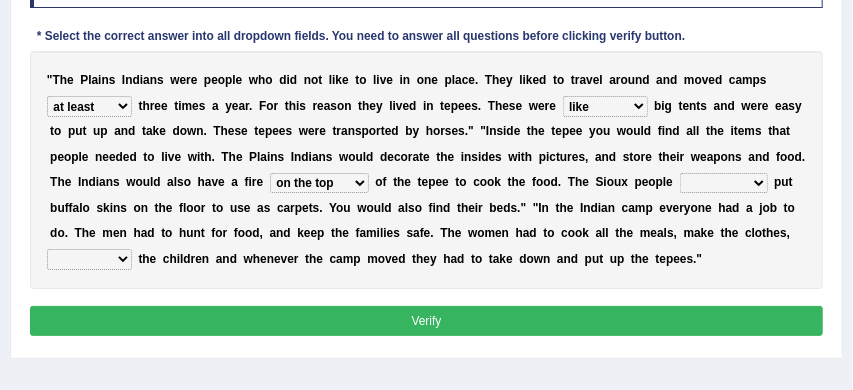 click on "akin to preferred used to have yet to" at bounding box center (724, 183) 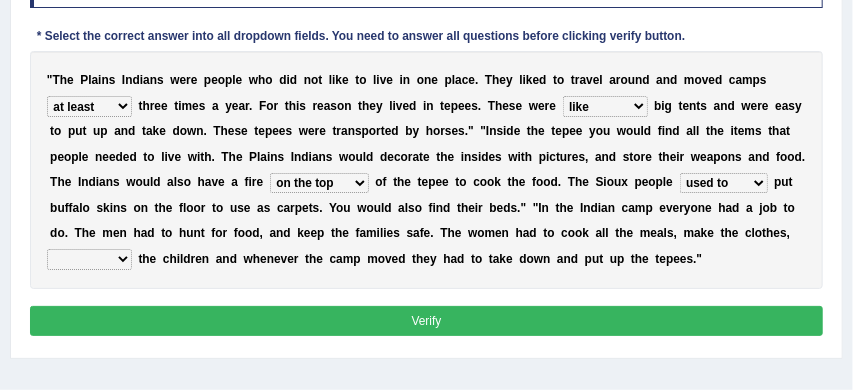 scroll, scrollTop: 325, scrollLeft: 0, axis: vertical 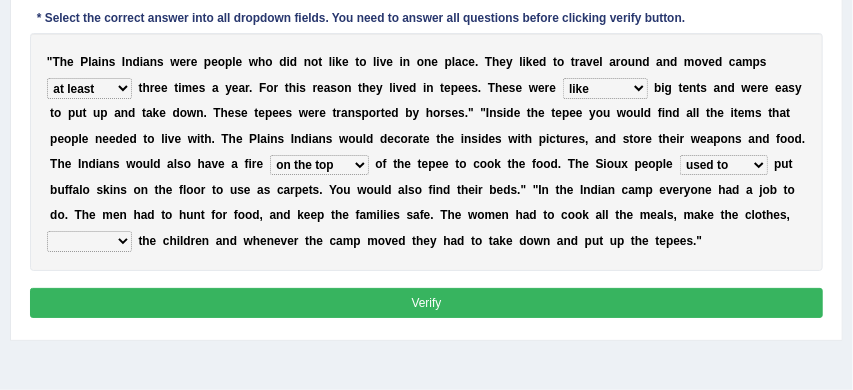 click on "stand for take care look after sit about" at bounding box center (89, 241) 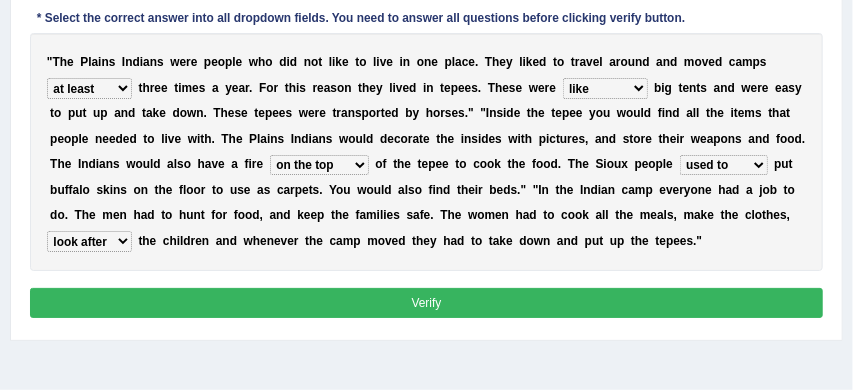 click on "Verify" at bounding box center [427, 302] 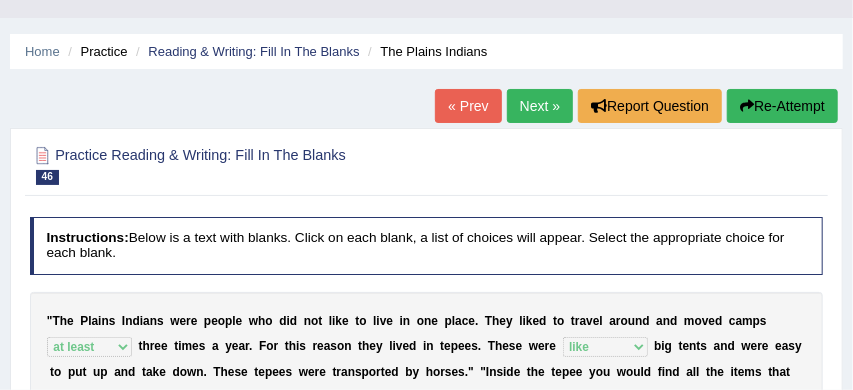 scroll, scrollTop: 40, scrollLeft: 0, axis: vertical 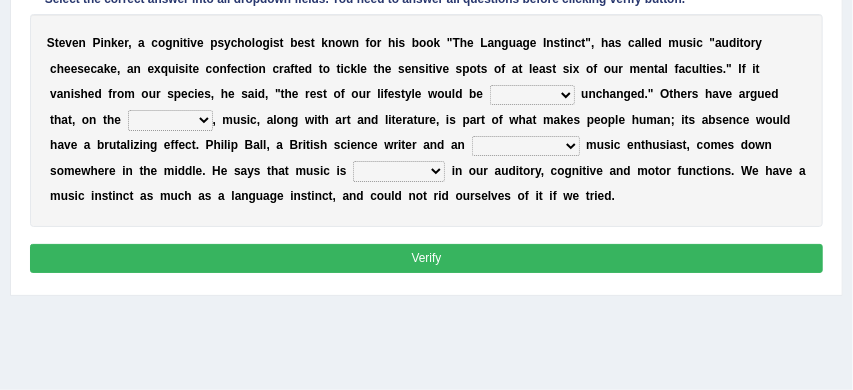 click on "rarely cynically nearing virtually" at bounding box center (532, 95) 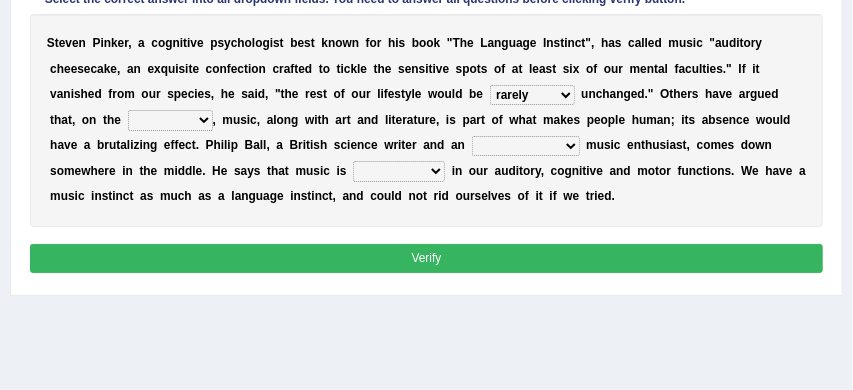 click on "end contrary whole top" at bounding box center [170, 120] 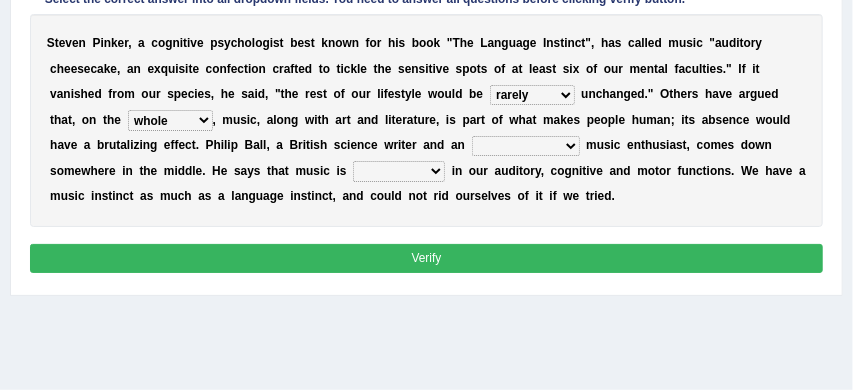 click on "end contrary whole top" at bounding box center [170, 120] 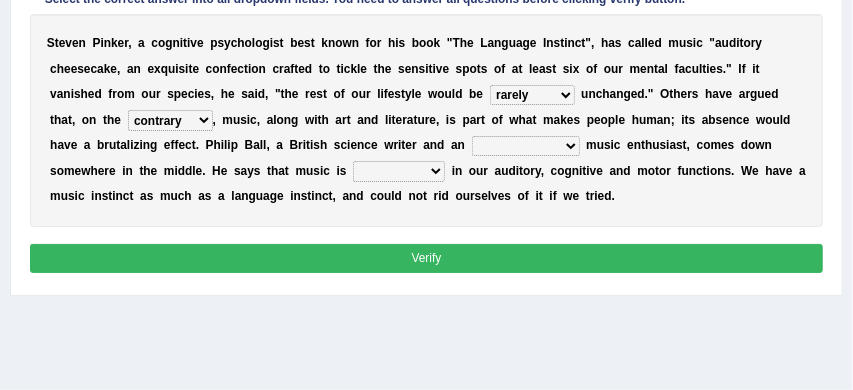 scroll, scrollTop: 346, scrollLeft: 0, axis: vertical 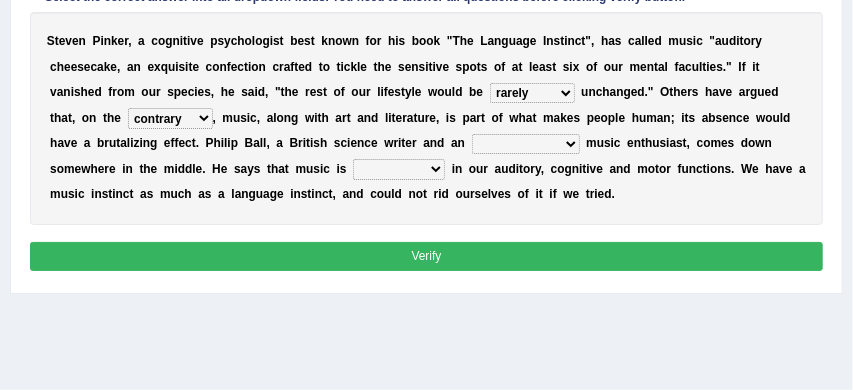 click on "pretentious presumptuous ambitious avid" at bounding box center (526, 144) 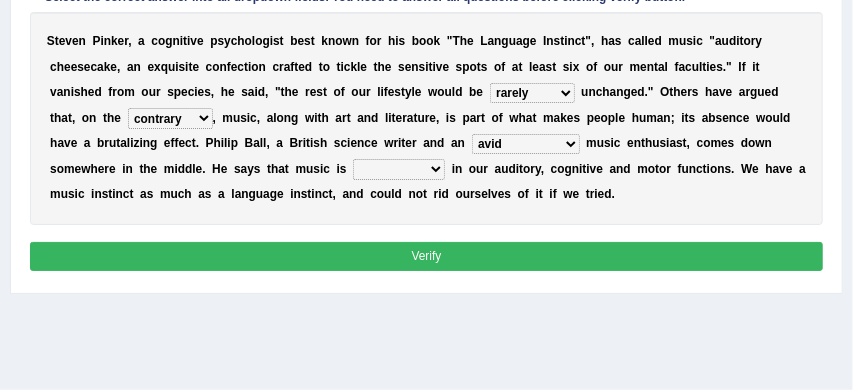 scroll, scrollTop: 350, scrollLeft: 0, axis: vertical 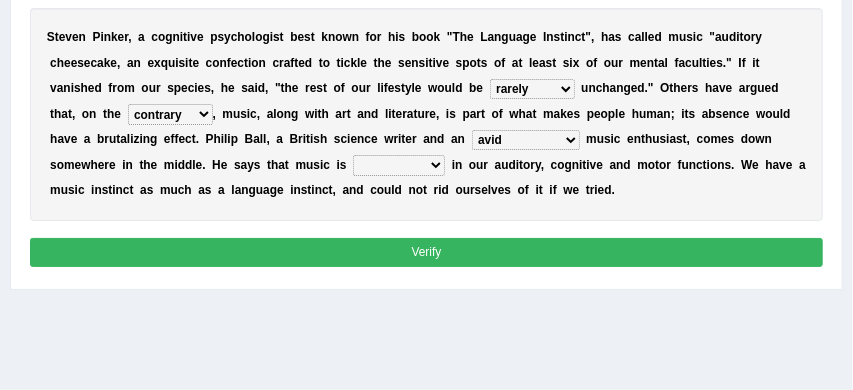 click on "enacted installed empowered ingrained" at bounding box center (399, 165) 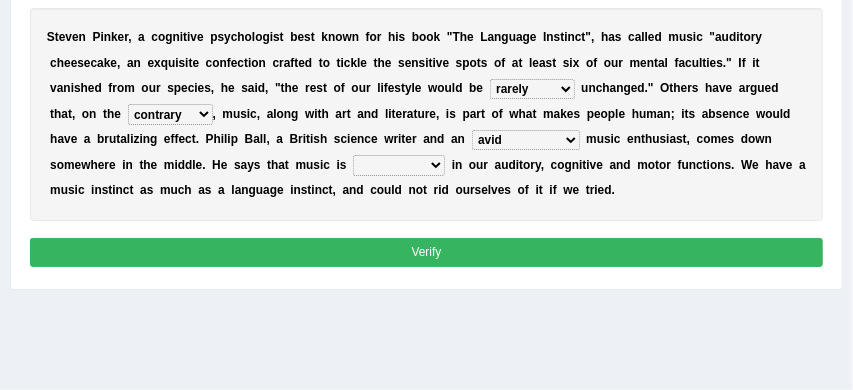 select on "empowered" 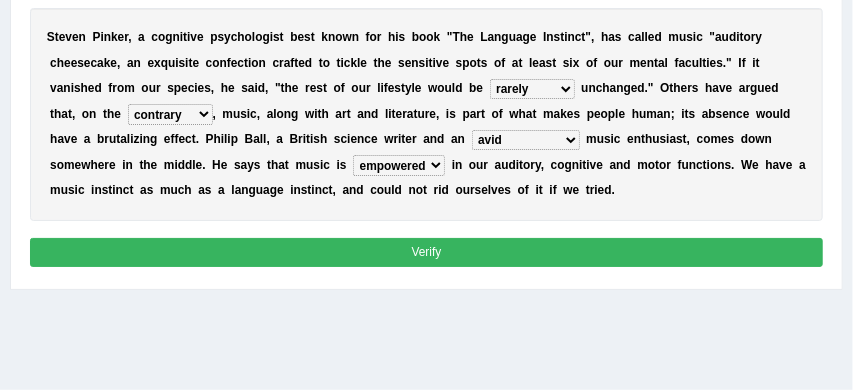 click on "Verify" at bounding box center [427, 252] 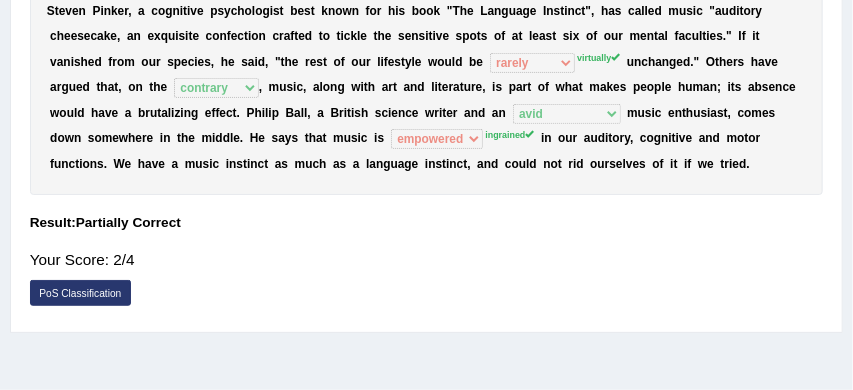 scroll, scrollTop: 324, scrollLeft: 0, axis: vertical 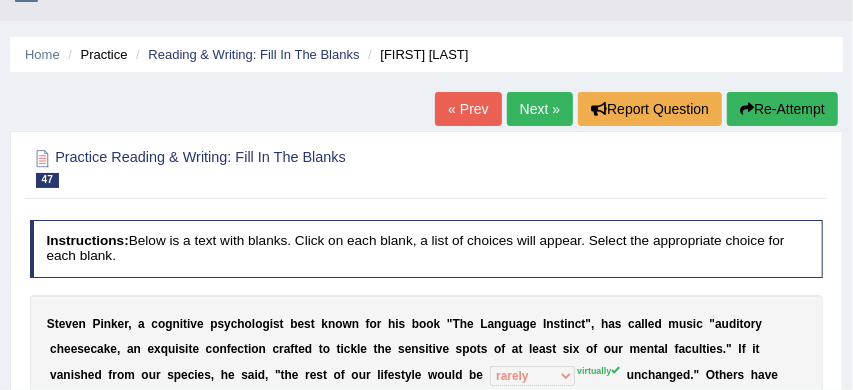 click on "Re-Attempt" at bounding box center [782, 109] 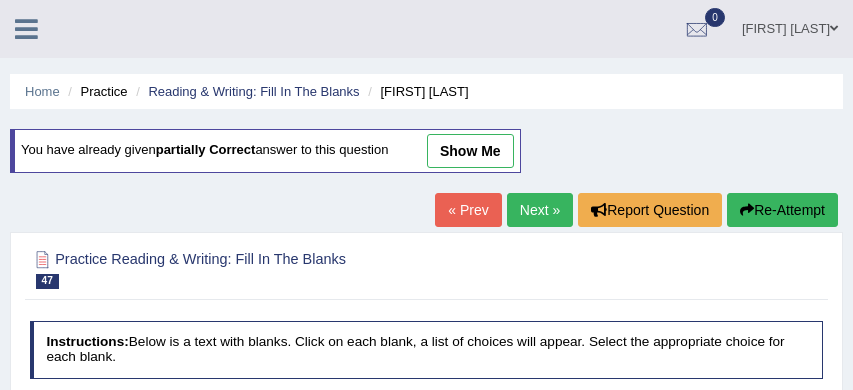 scroll, scrollTop: 314, scrollLeft: 0, axis: vertical 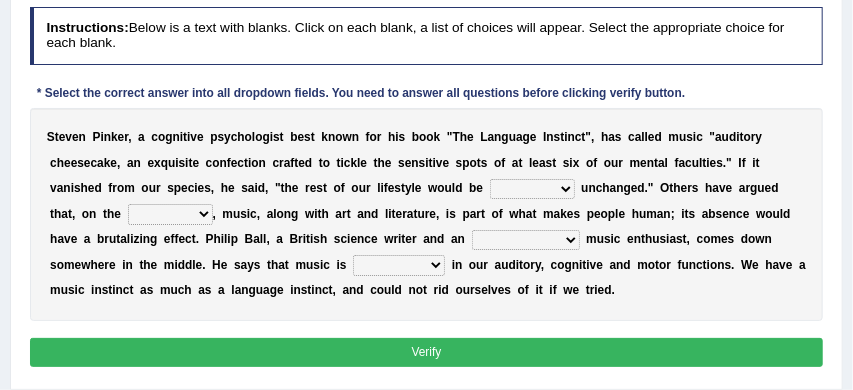 click on "rarely cynically nearing virtually" at bounding box center (532, 189) 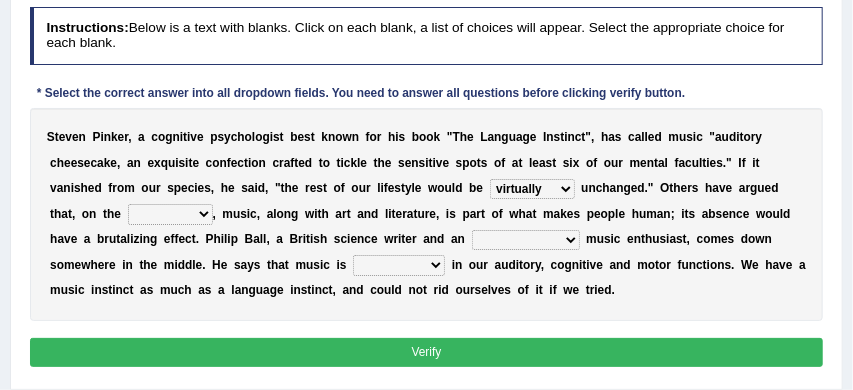scroll, scrollTop: 334, scrollLeft: 0, axis: vertical 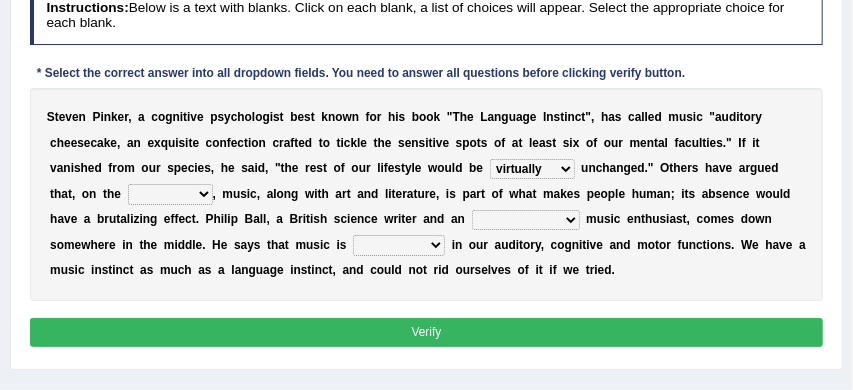 click on "end contrary whole top" at bounding box center (170, 194) 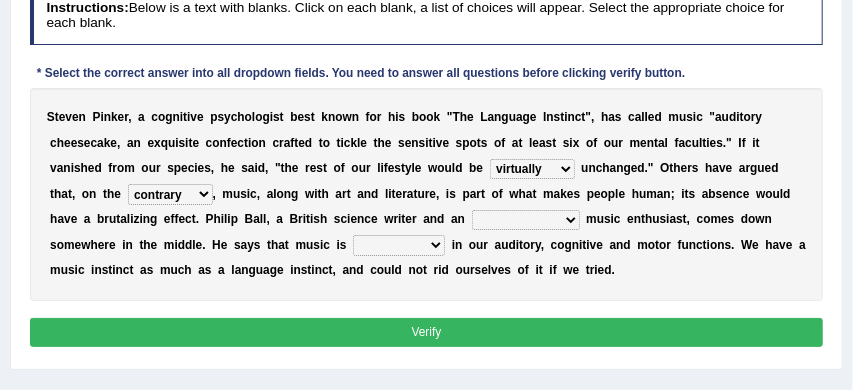 click on "enacted installed empowered ingrained" at bounding box center (399, 245) 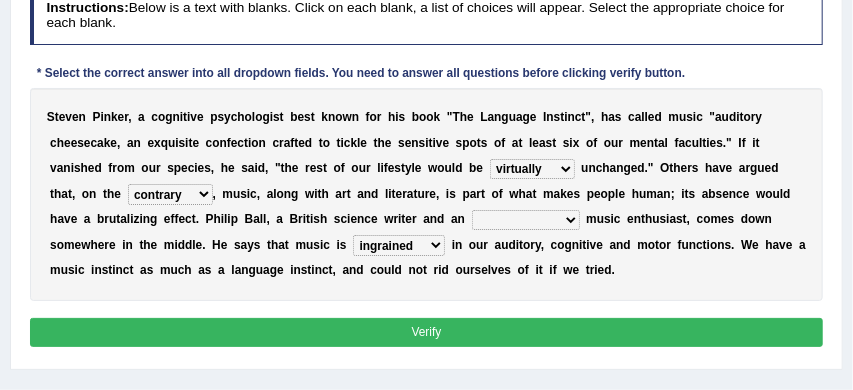 click on "pretentious presumptuous ambitious avid" at bounding box center (526, 220) 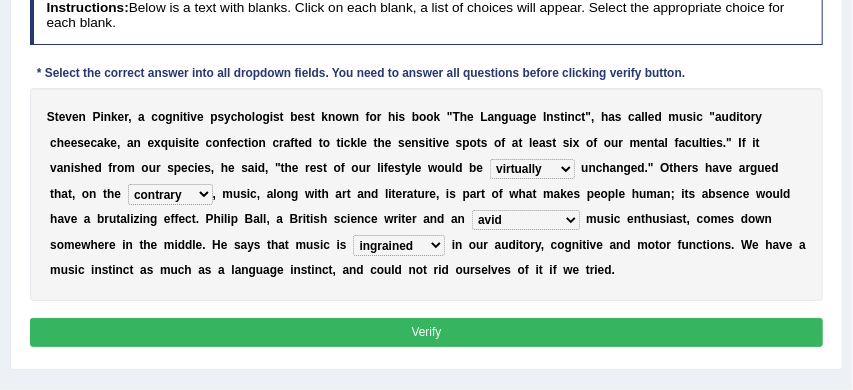 click on "Verify" at bounding box center [427, 332] 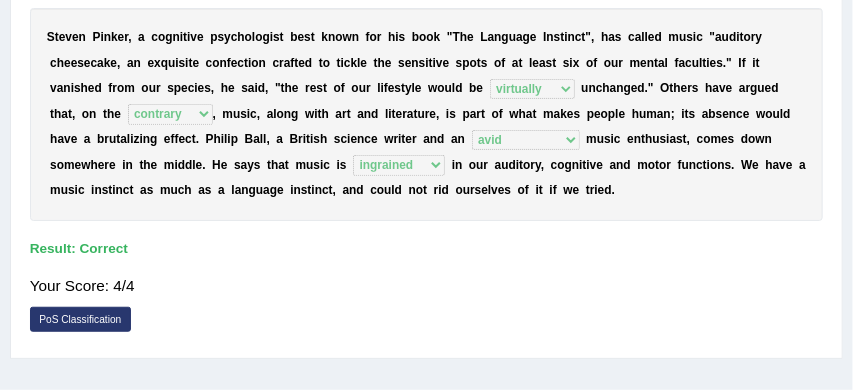 scroll, scrollTop: 280, scrollLeft: 0, axis: vertical 